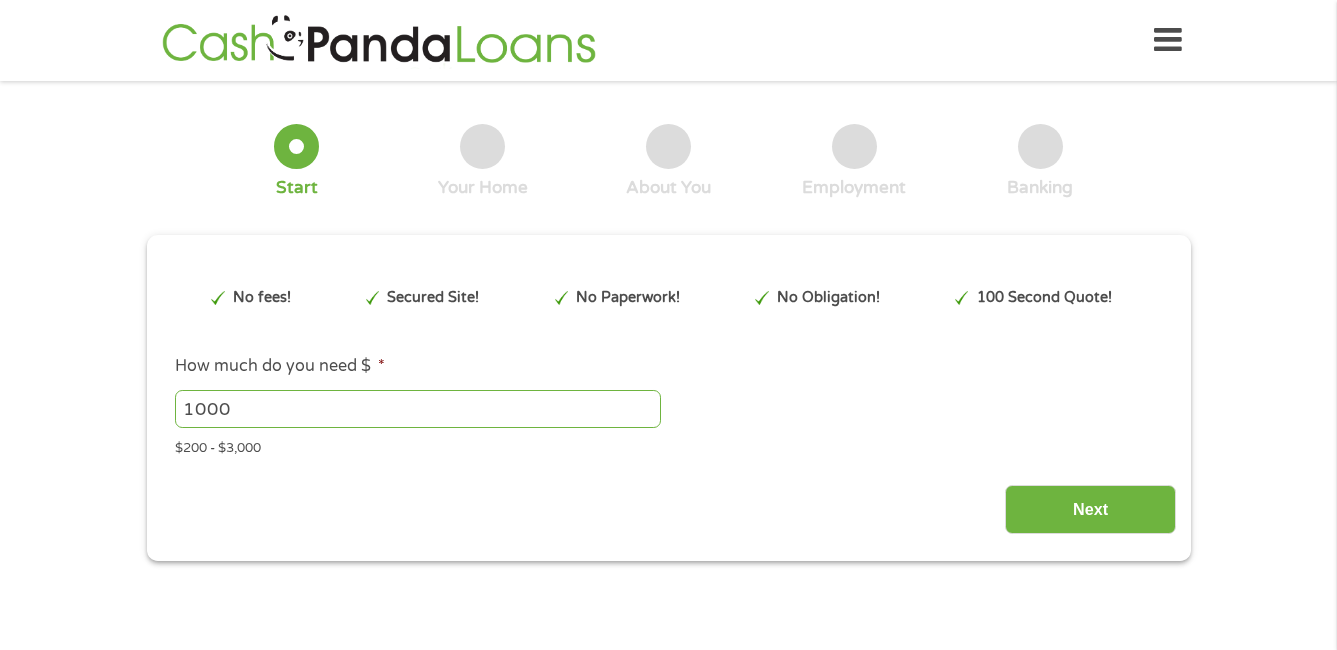 scroll, scrollTop: 0, scrollLeft: 0, axis: both 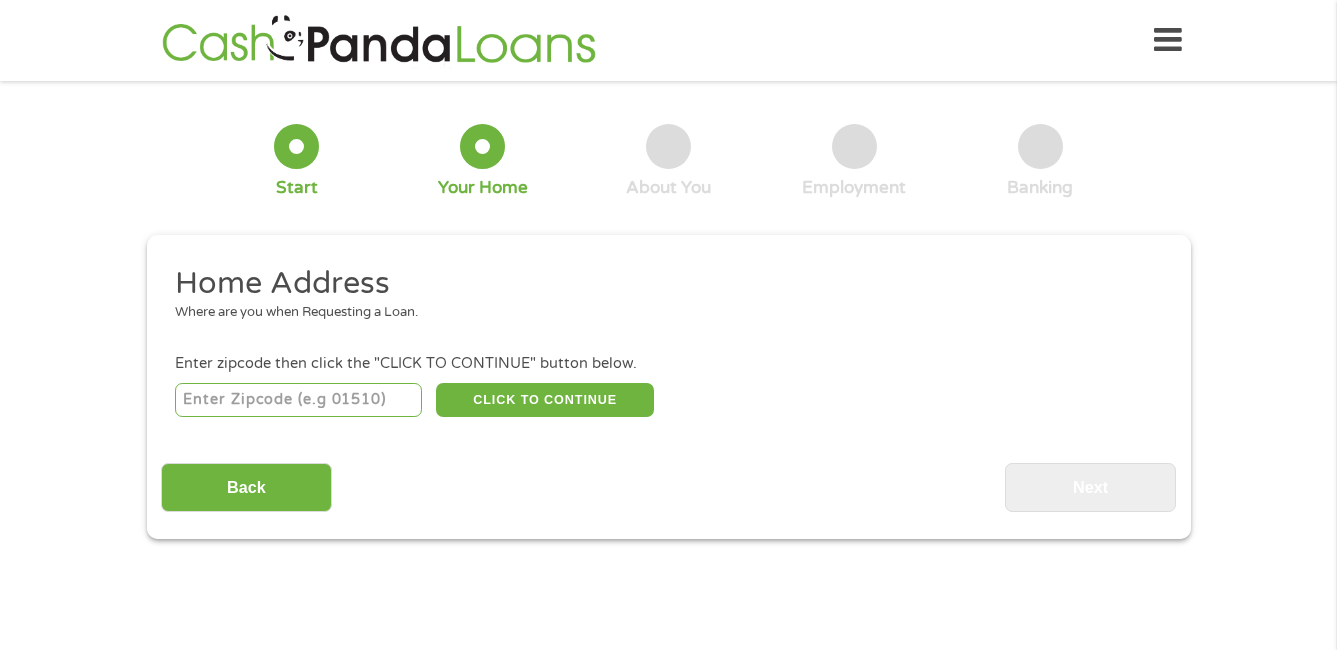 click at bounding box center (298, 400) 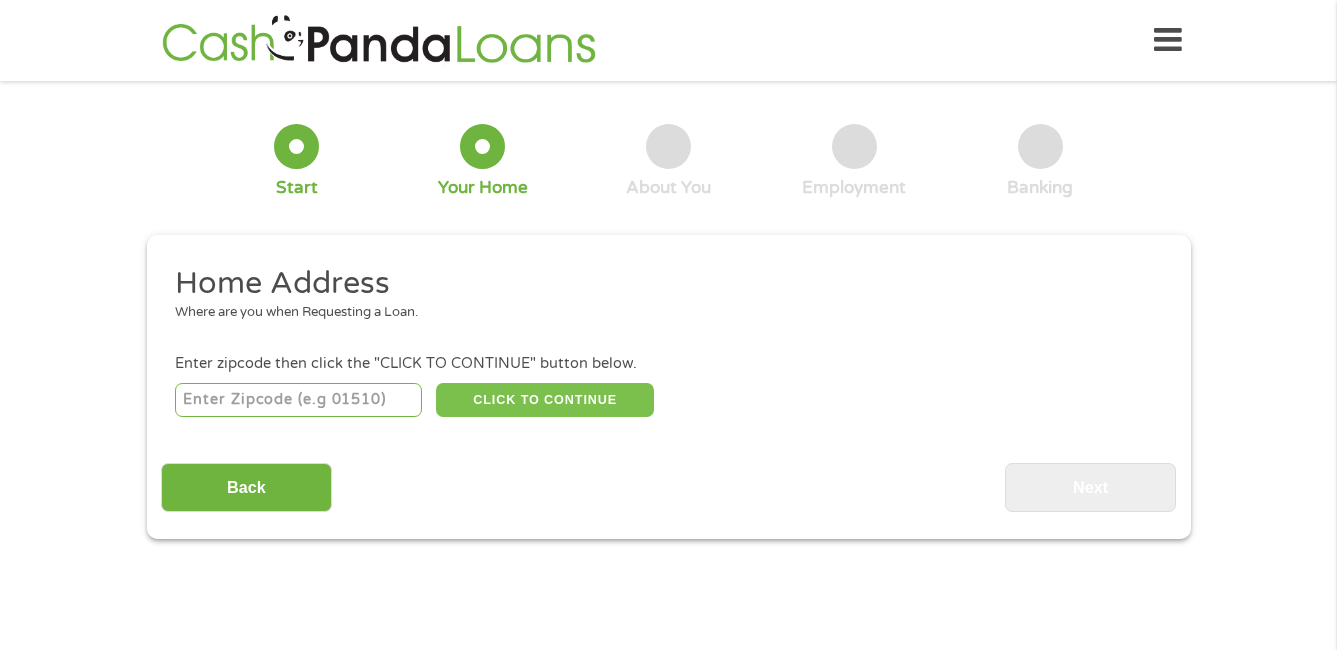 click on "CLICK TO CONTINUE" at bounding box center (545, 400) 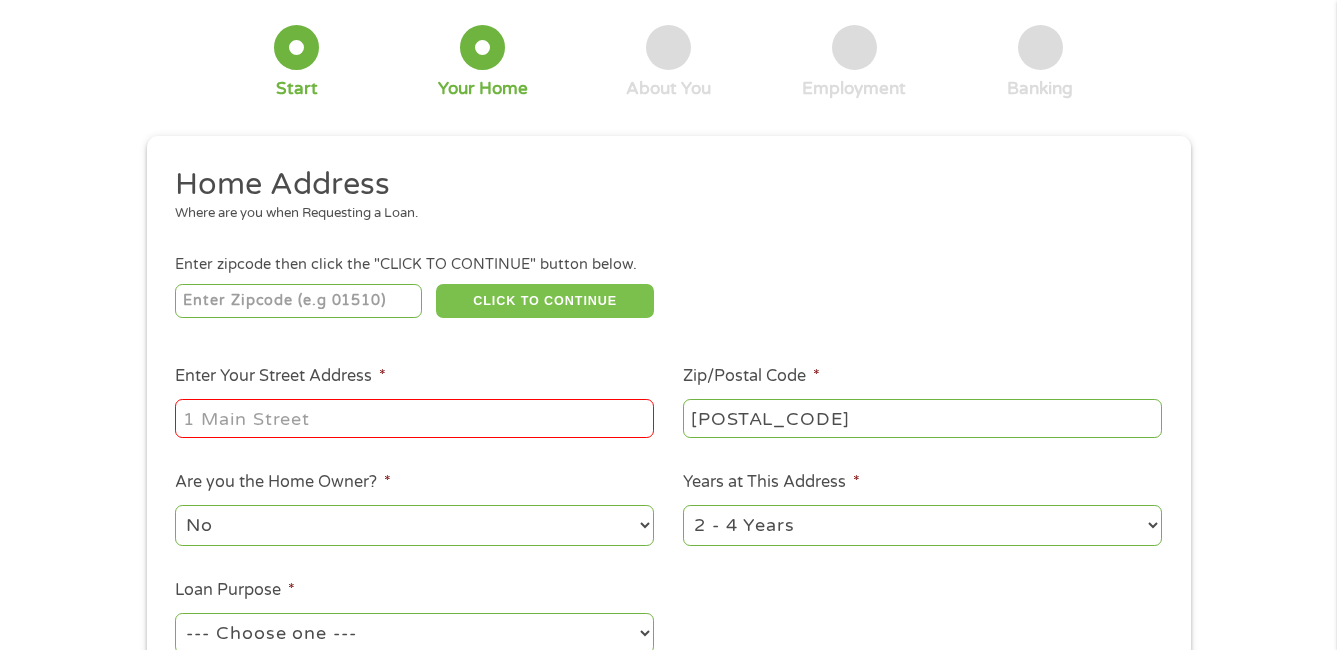 scroll, scrollTop: 100, scrollLeft: 0, axis: vertical 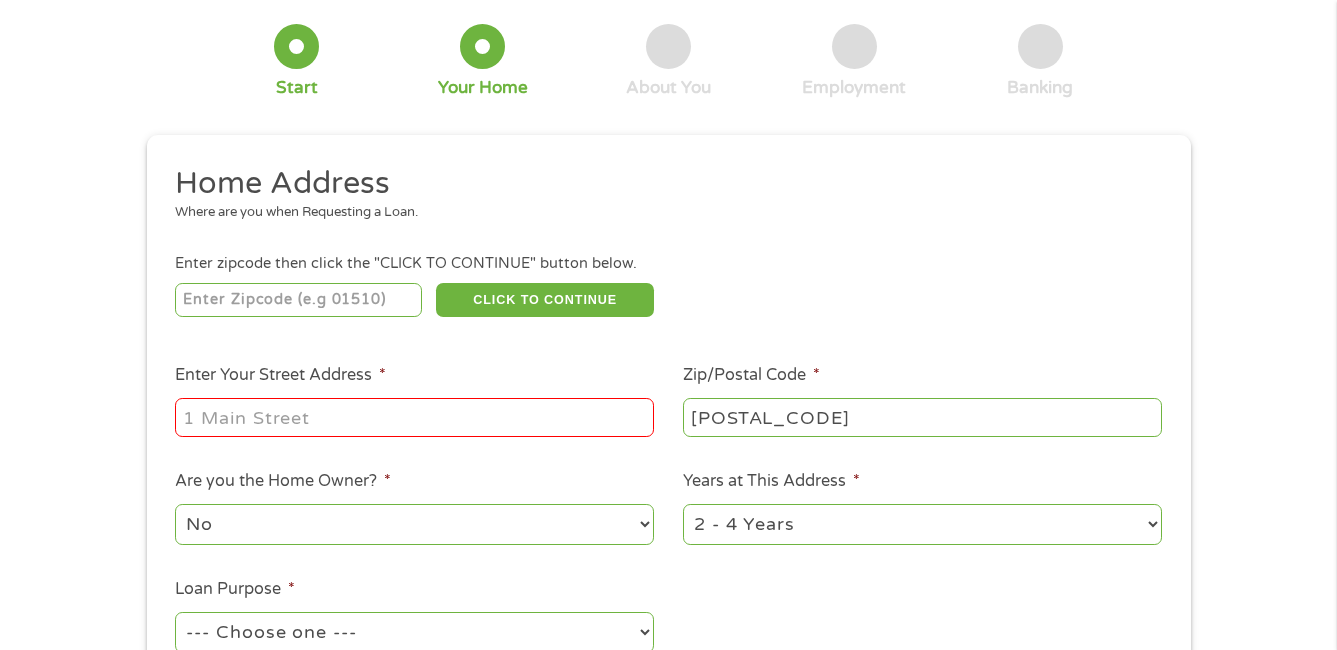 click on "Enter Your Street Address *" at bounding box center (414, 417) 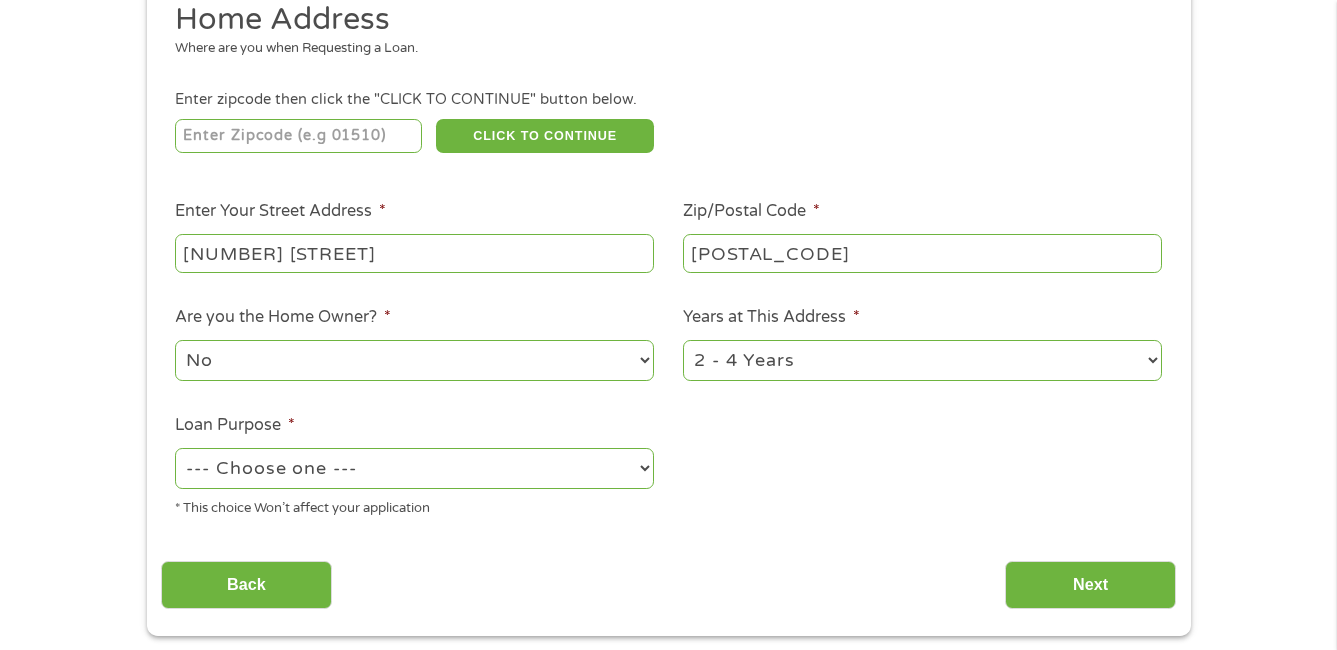 scroll, scrollTop: 300, scrollLeft: 0, axis: vertical 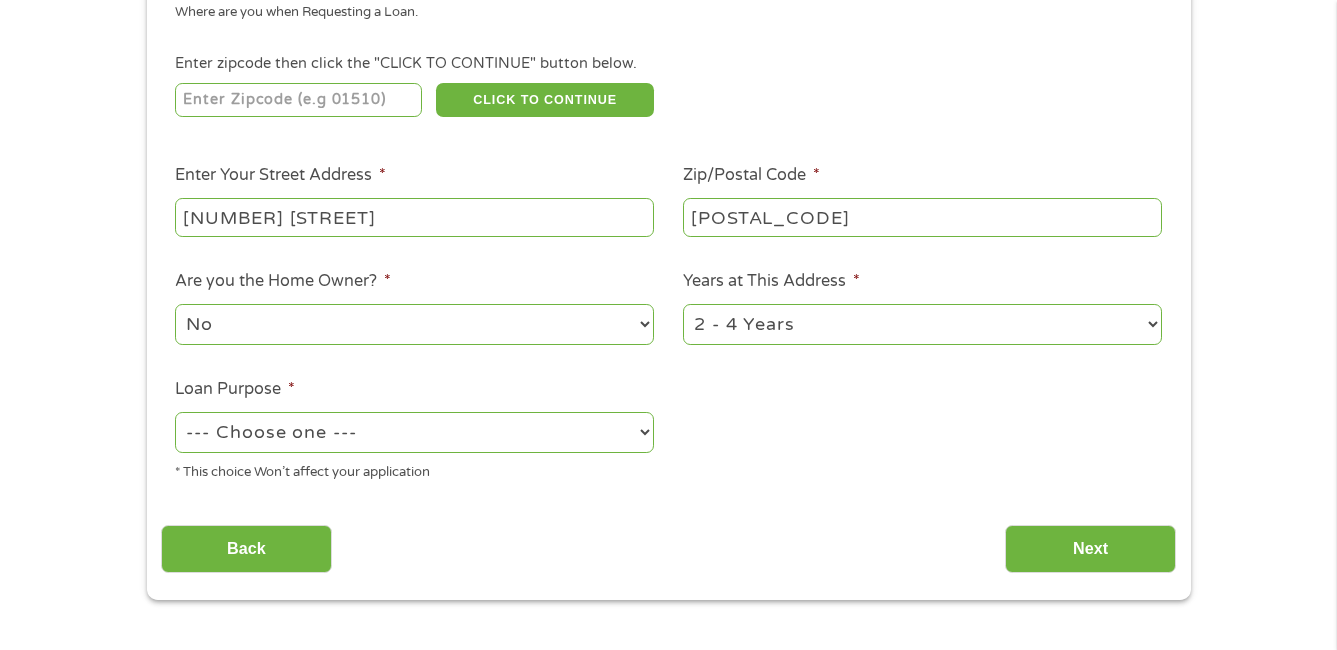 click on "--- Choose one --- Pay Bills Debt Consolidation Home Improvement Major Purchase Car Loan Short Term Cash Medical Expenses Other" at bounding box center (414, 432) 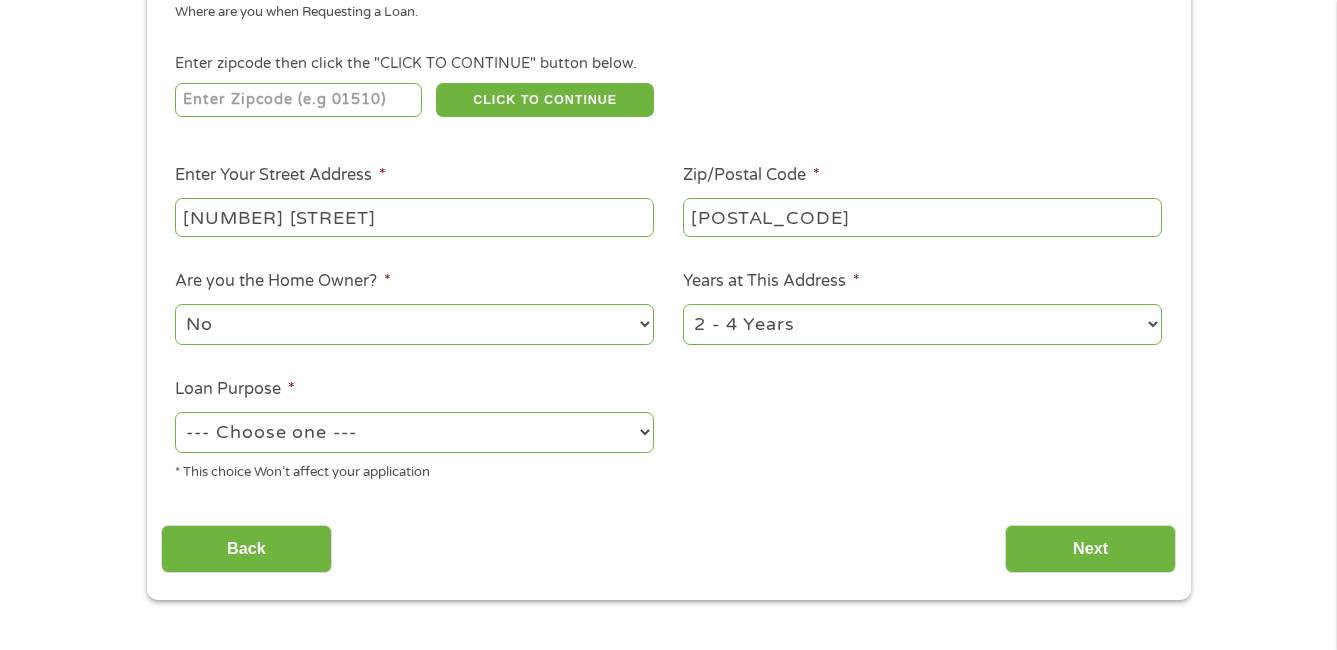 select on "[KEYWORD]" 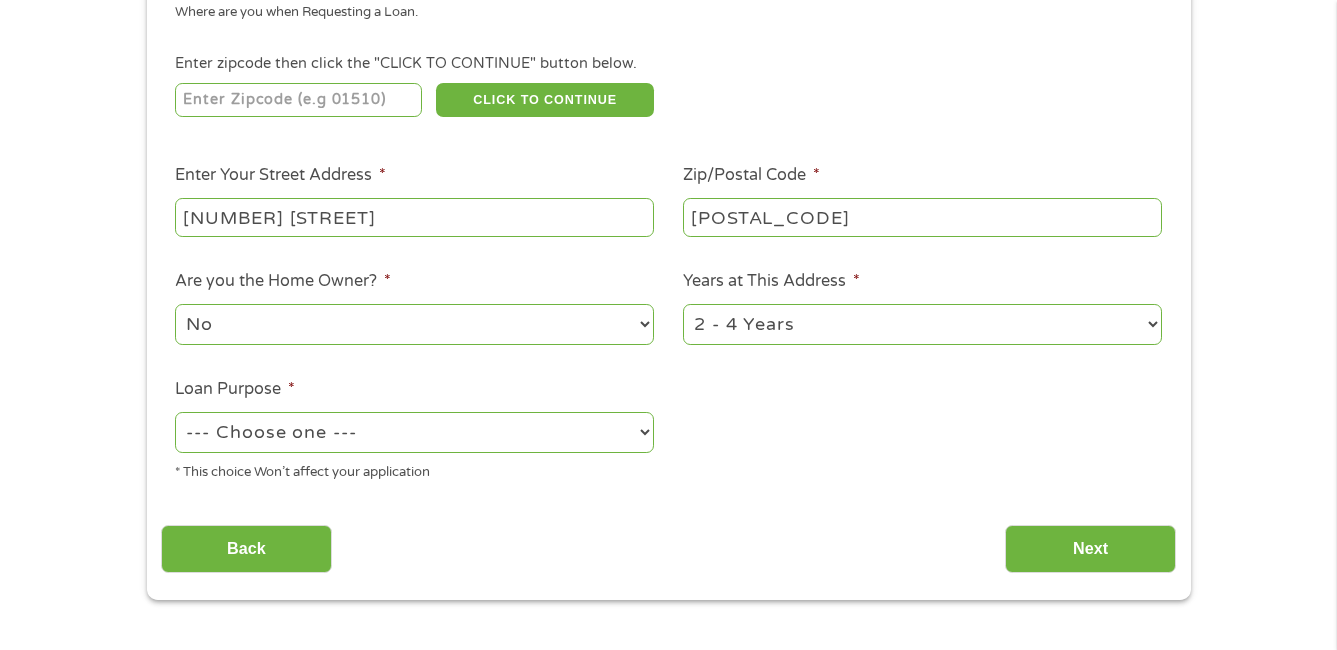click on "--- Choose one --- Pay Bills Debt Consolidation Home Improvement Major Purchase Car Loan Short Term Cash Medical Expenses Other" at bounding box center [414, 432] 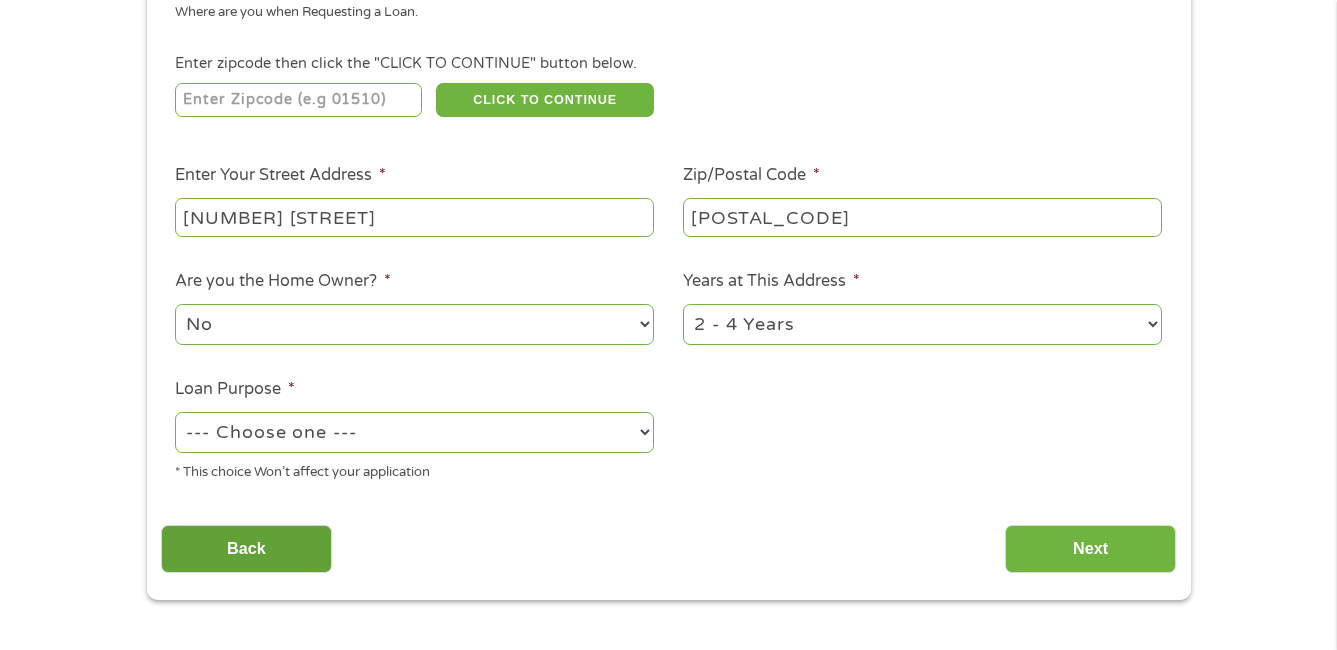 click on "Back" at bounding box center [246, 549] 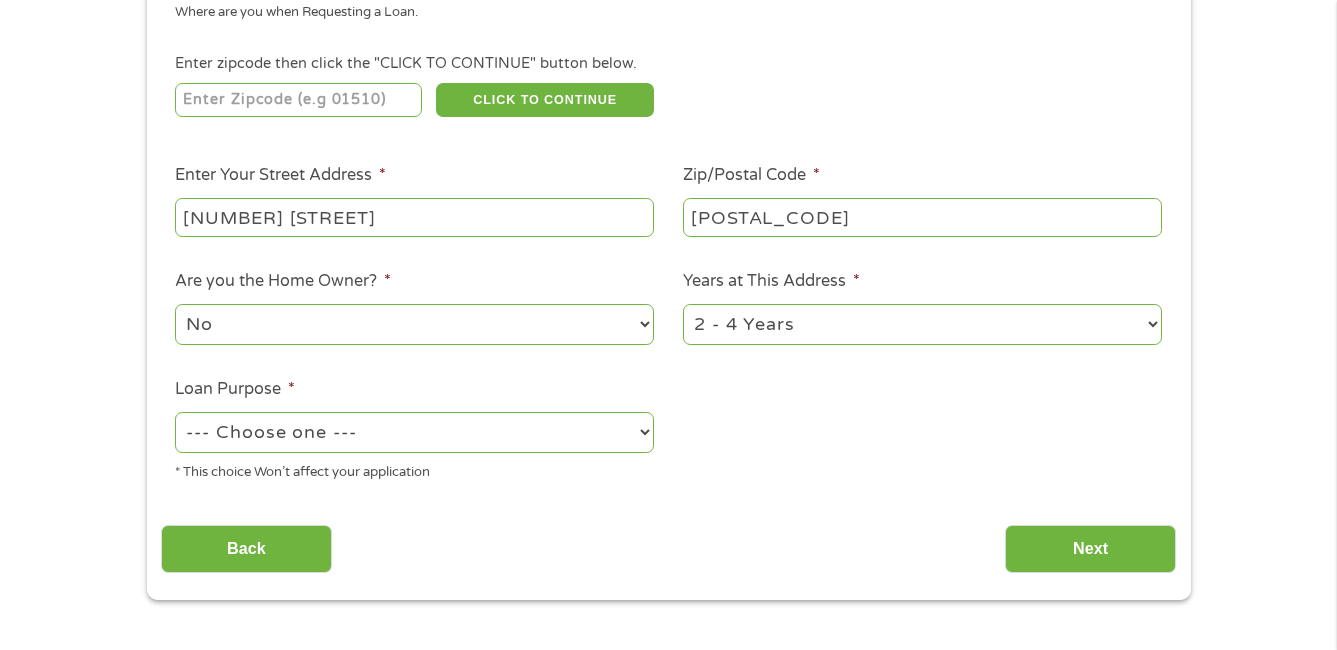 scroll, scrollTop: 8, scrollLeft: 8, axis: both 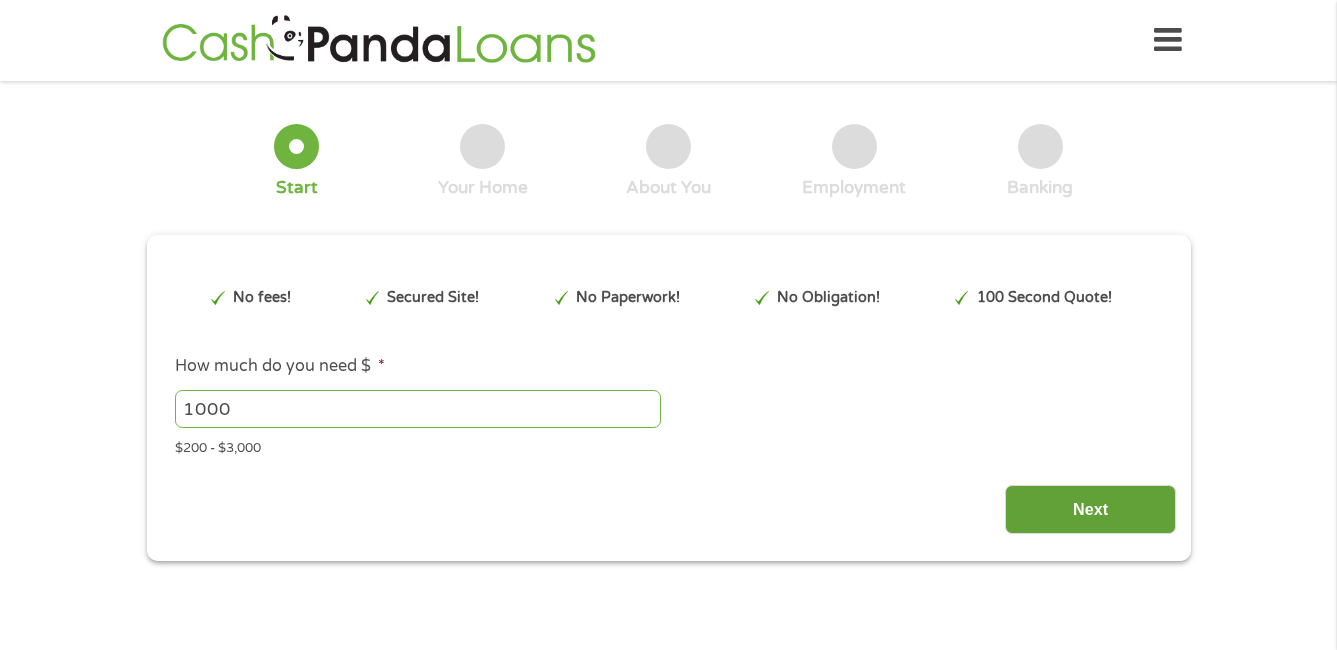 click on "Next" at bounding box center (1090, 509) 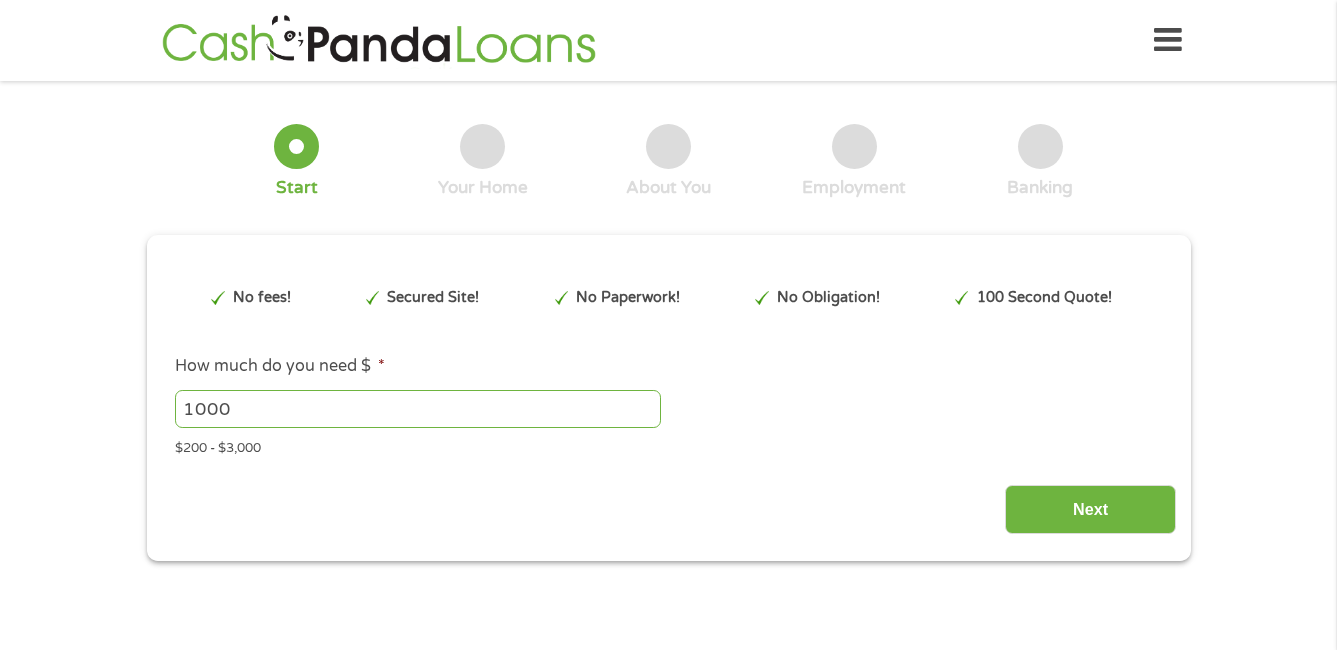scroll, scrollTop: 8, scrollLeft: 8, axis: both 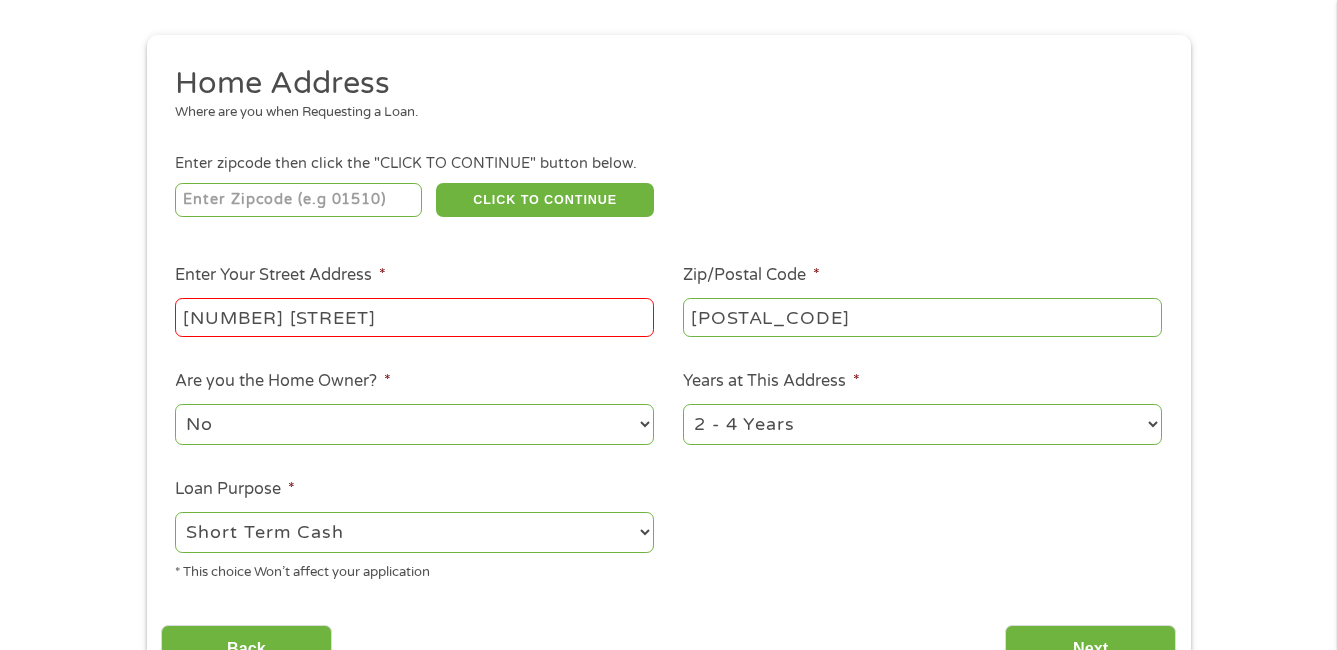 click on "[NUMBER] [STREET]" at bounding box center [414, 317] 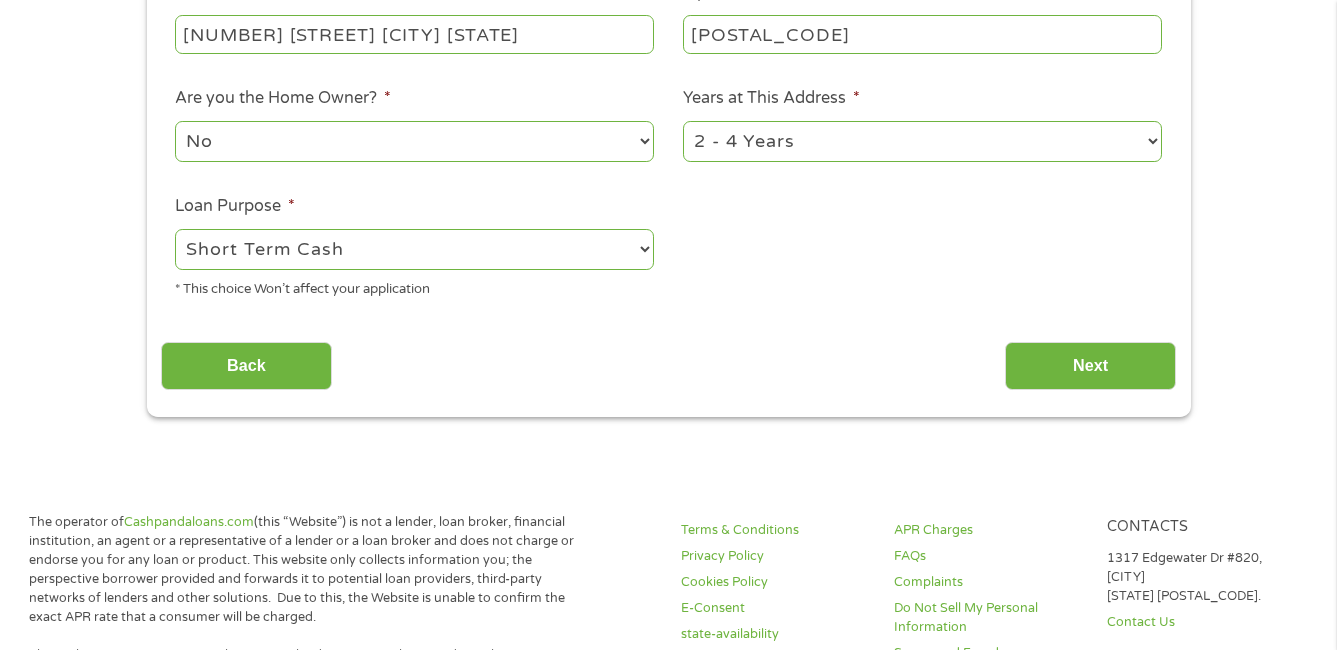 scroll, scrollTop: 500, scrollLeft: 0, axis: vertical 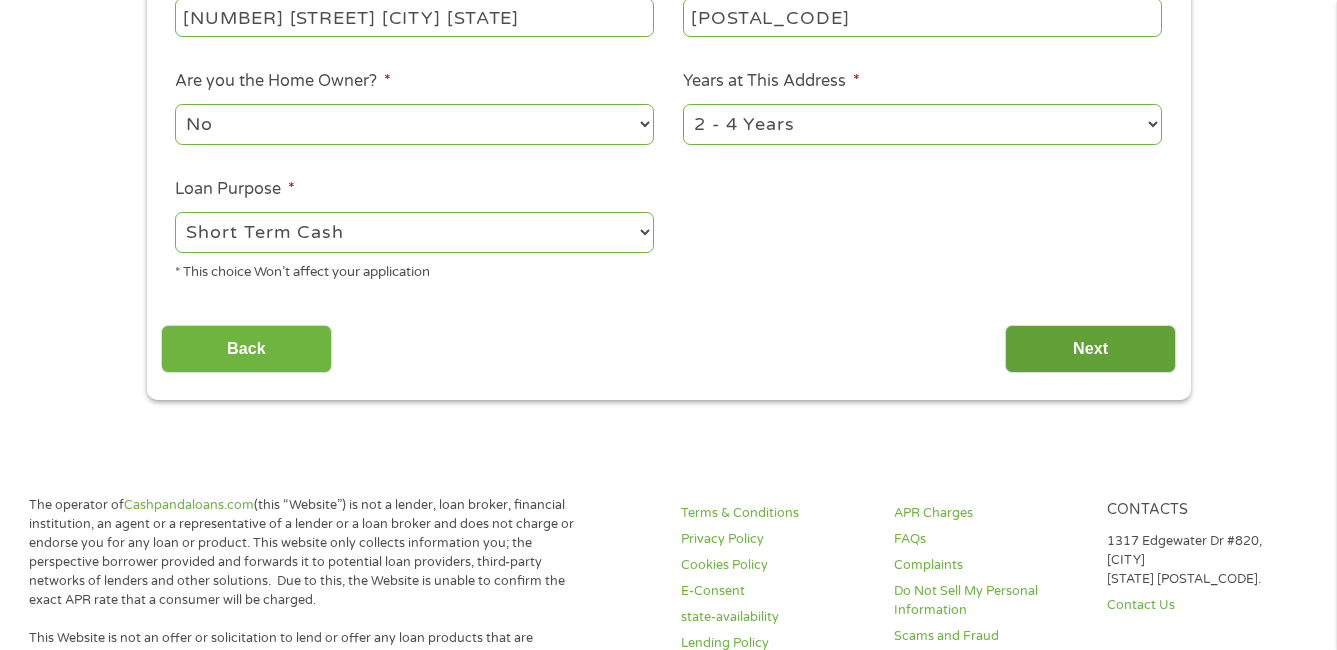 type on "[NUMBER] [STREET] [CITY] [STATE]" 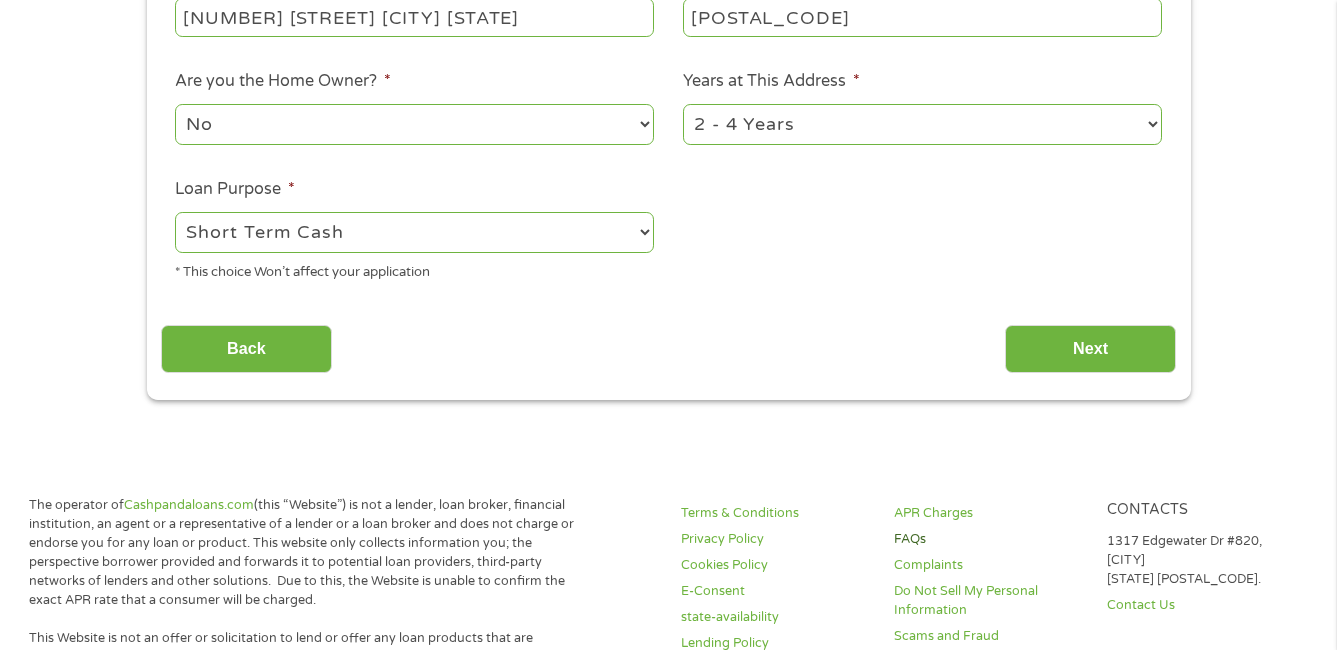 scroll, scrollTop: 8, scrollLeft: 8, axis: both 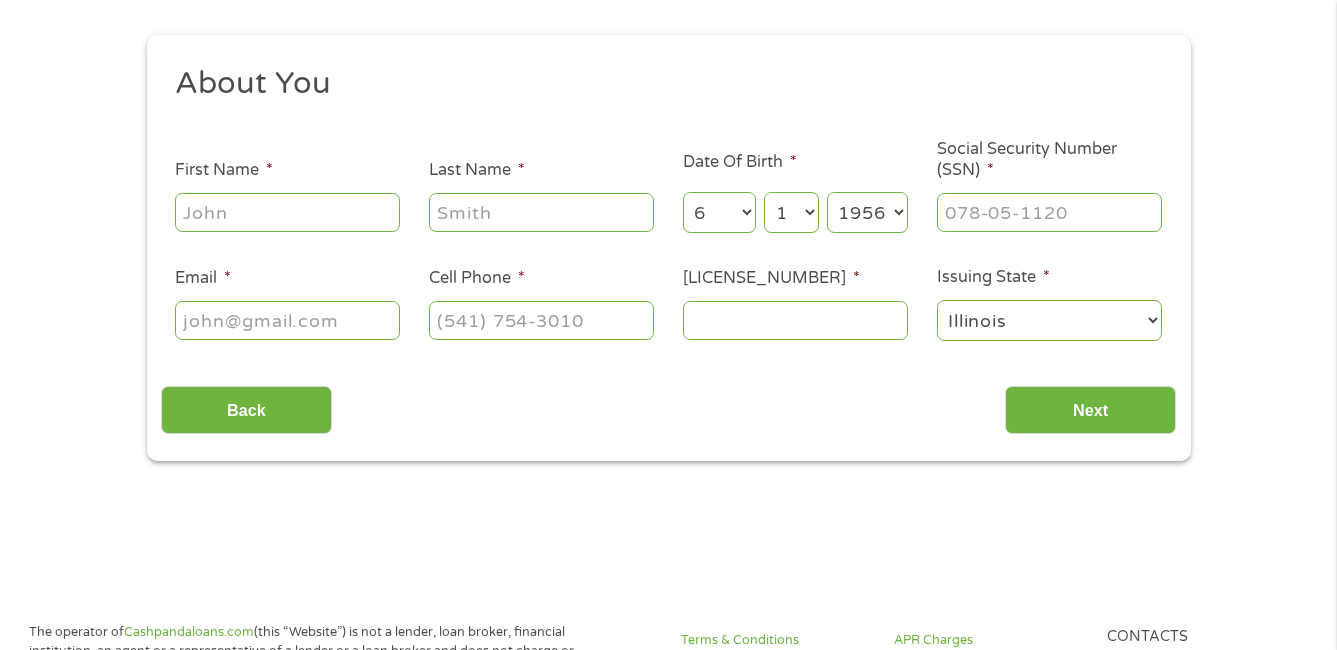 click on "[FIRST_NAME] *" at bounding box center [287, 212] 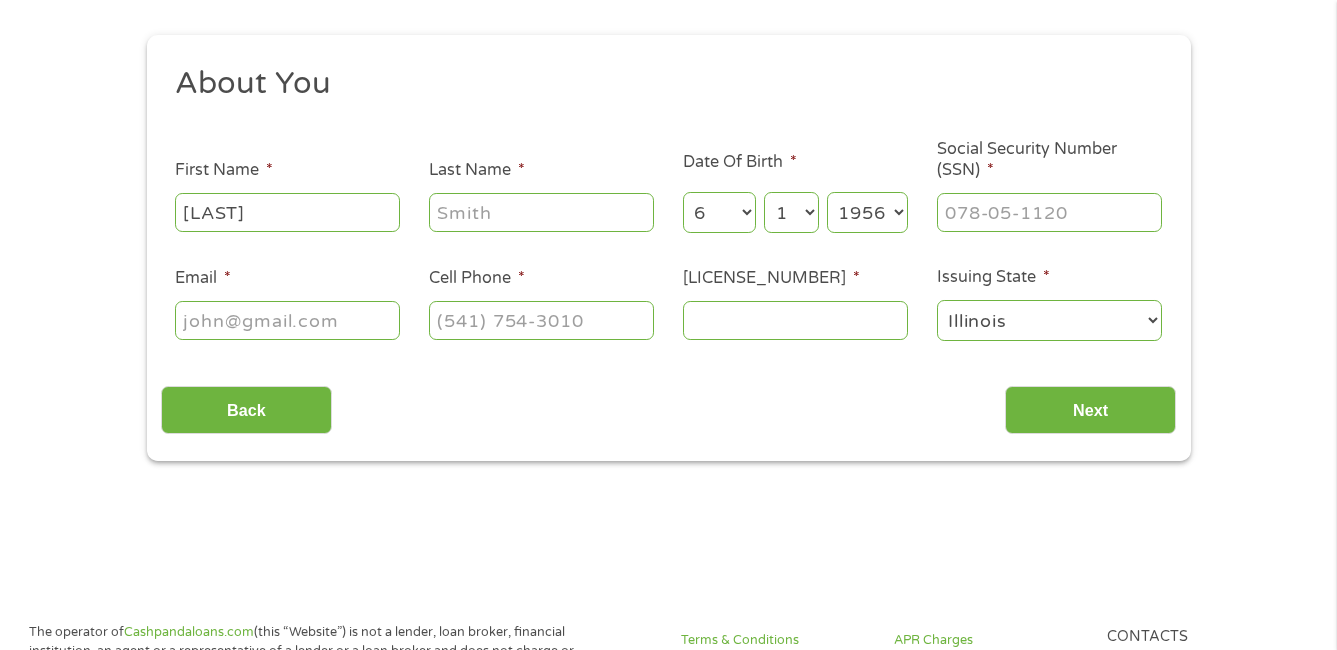 type on "[LAST]" 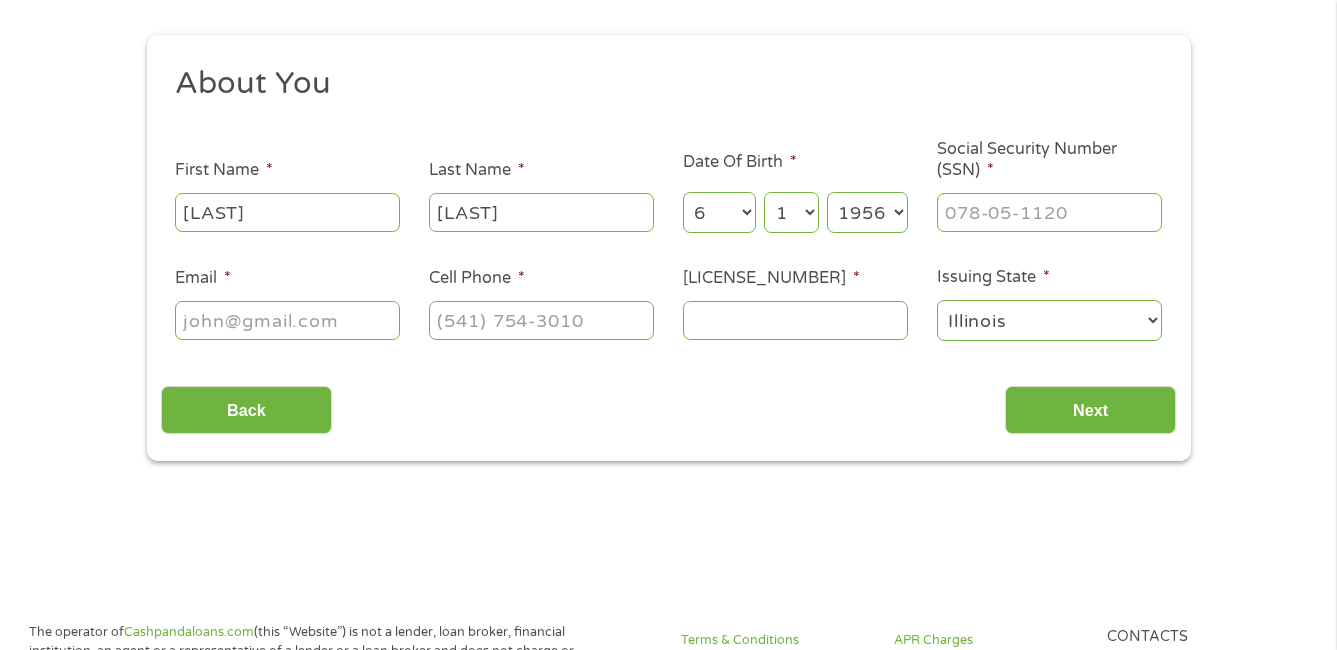type on "[EMAIL]" 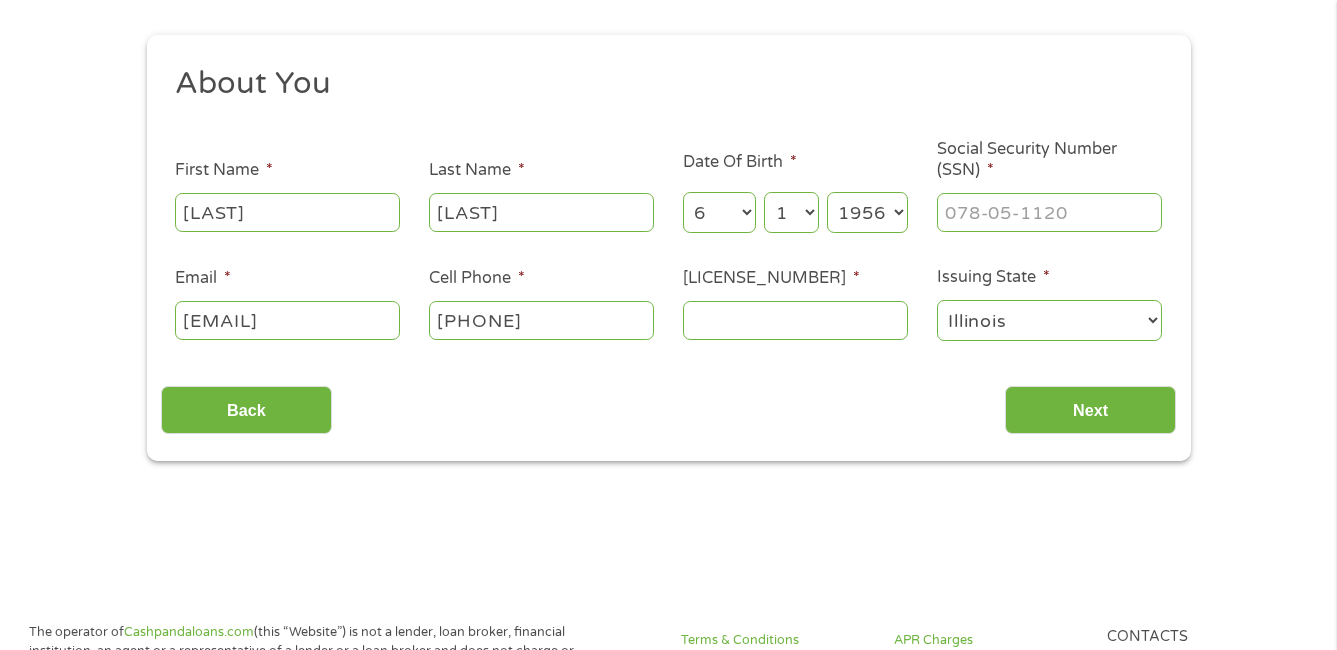 type on "[PHONE]" 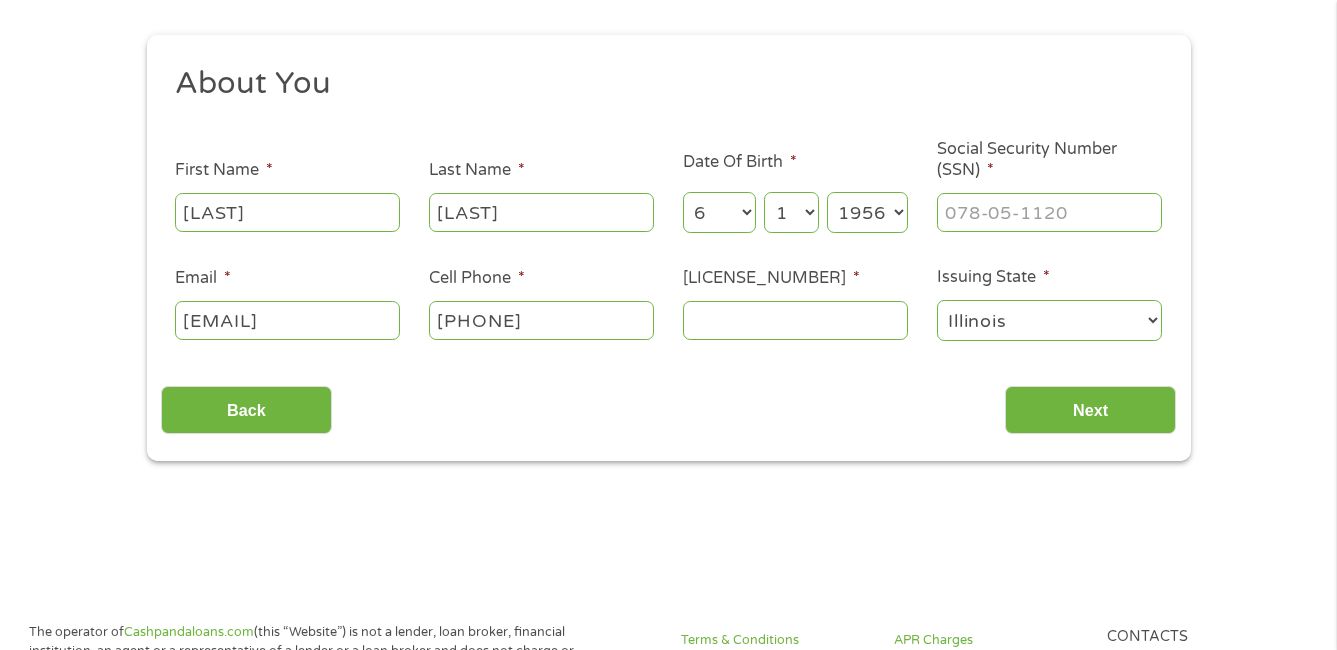 click on "Driver License Number *" at bounding box center [795, 320] 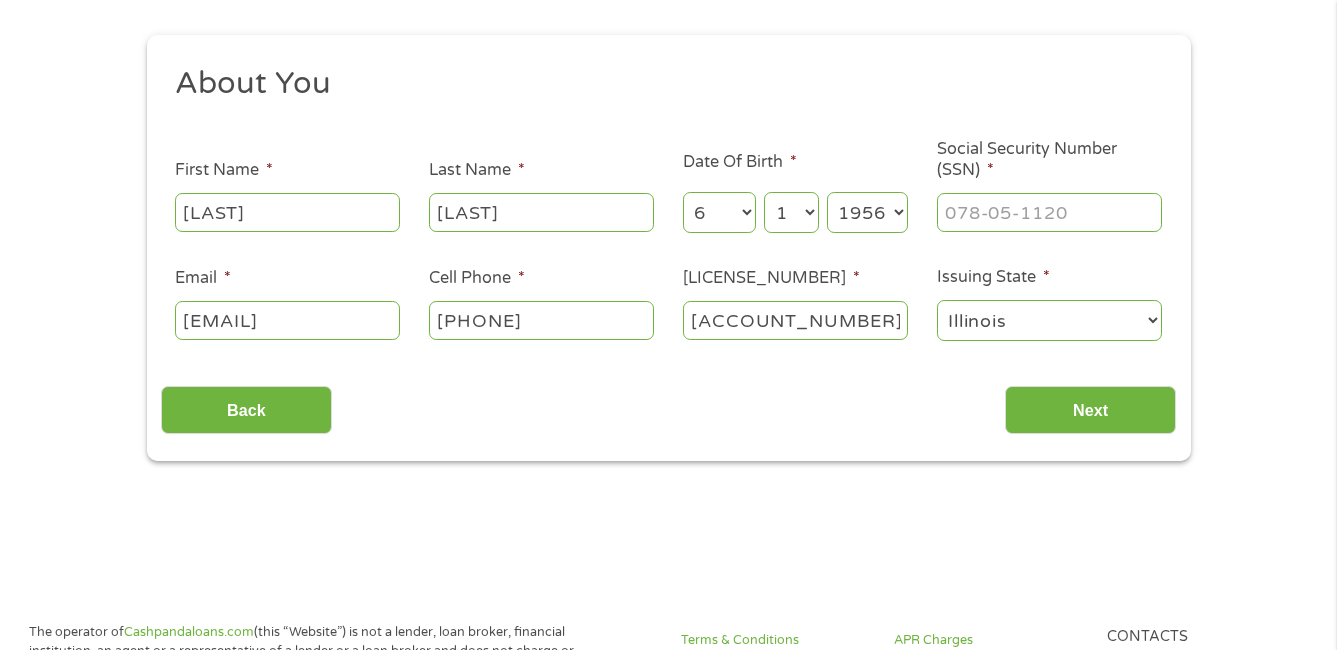 type on "[ACCOUNT_NUMBER]" 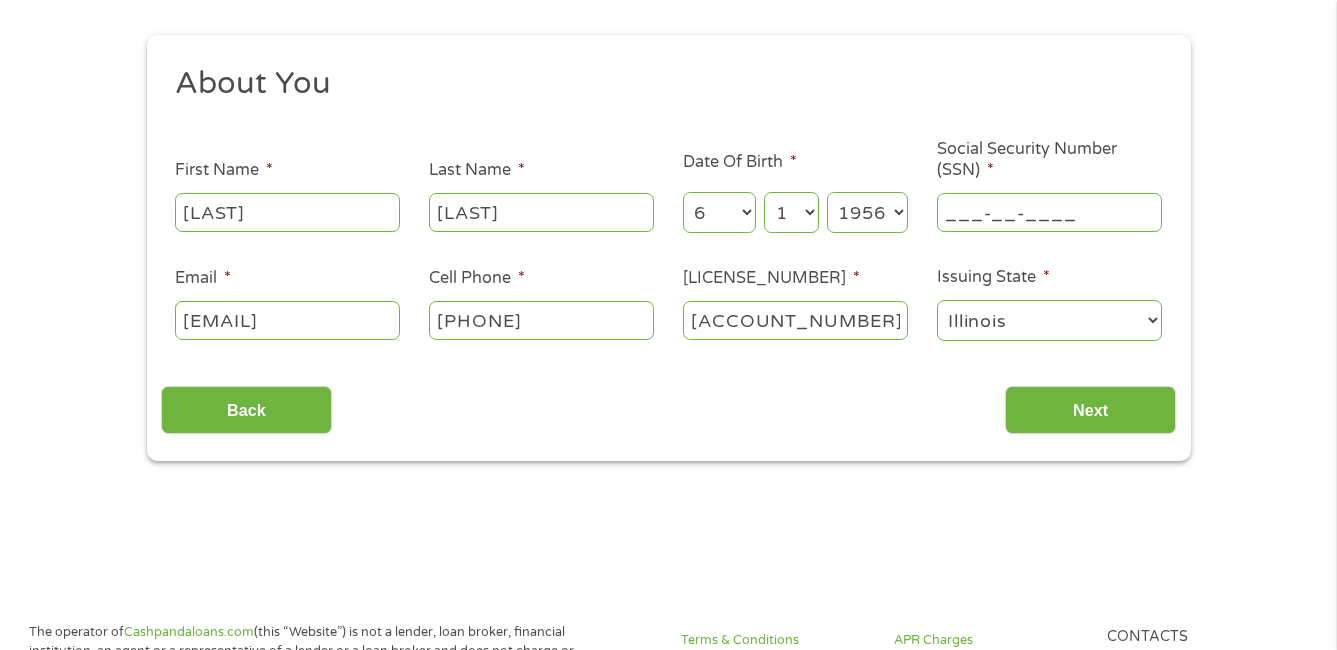 click on "___-__-____" at bounding box center [1049, 212] 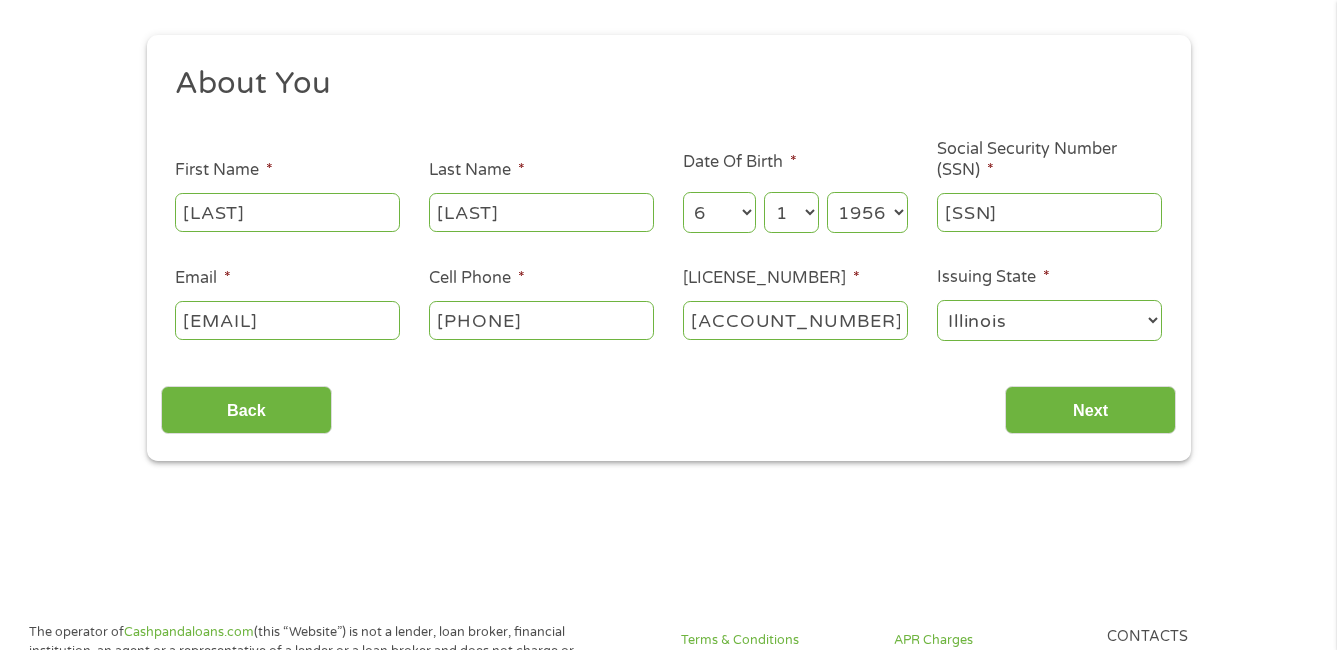 type on "[SSN]" 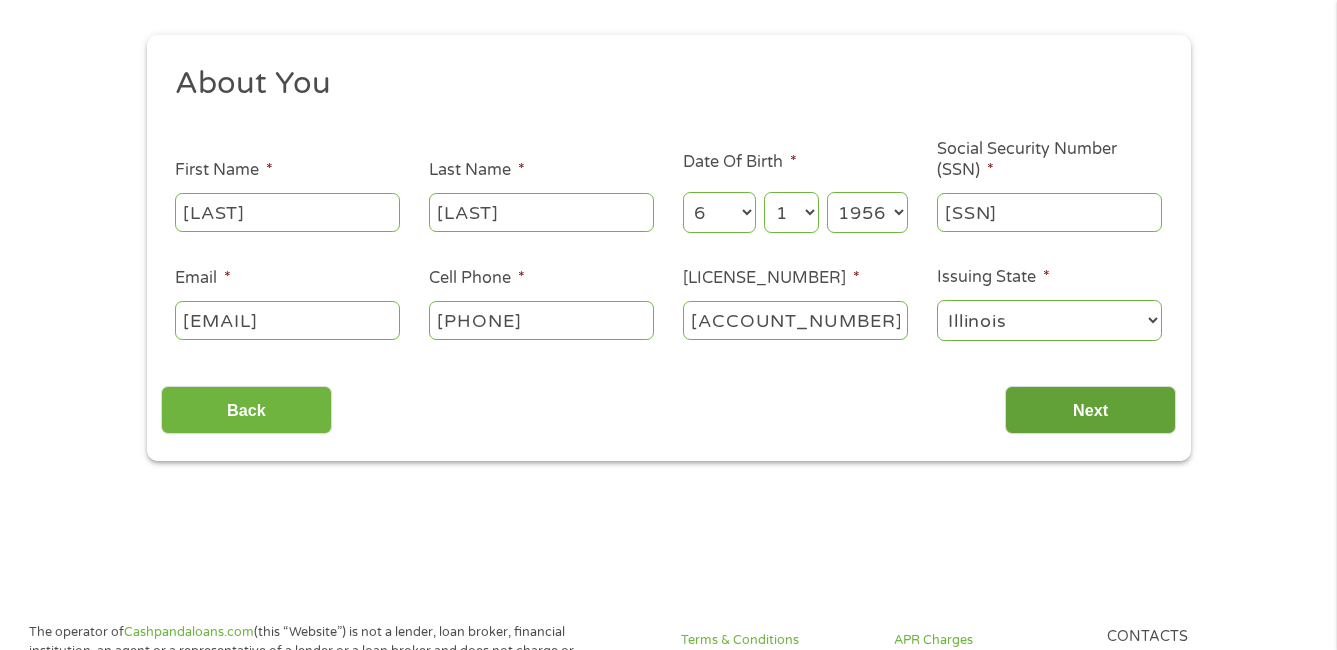 click on "Next" at bounding box center (1090, 410) 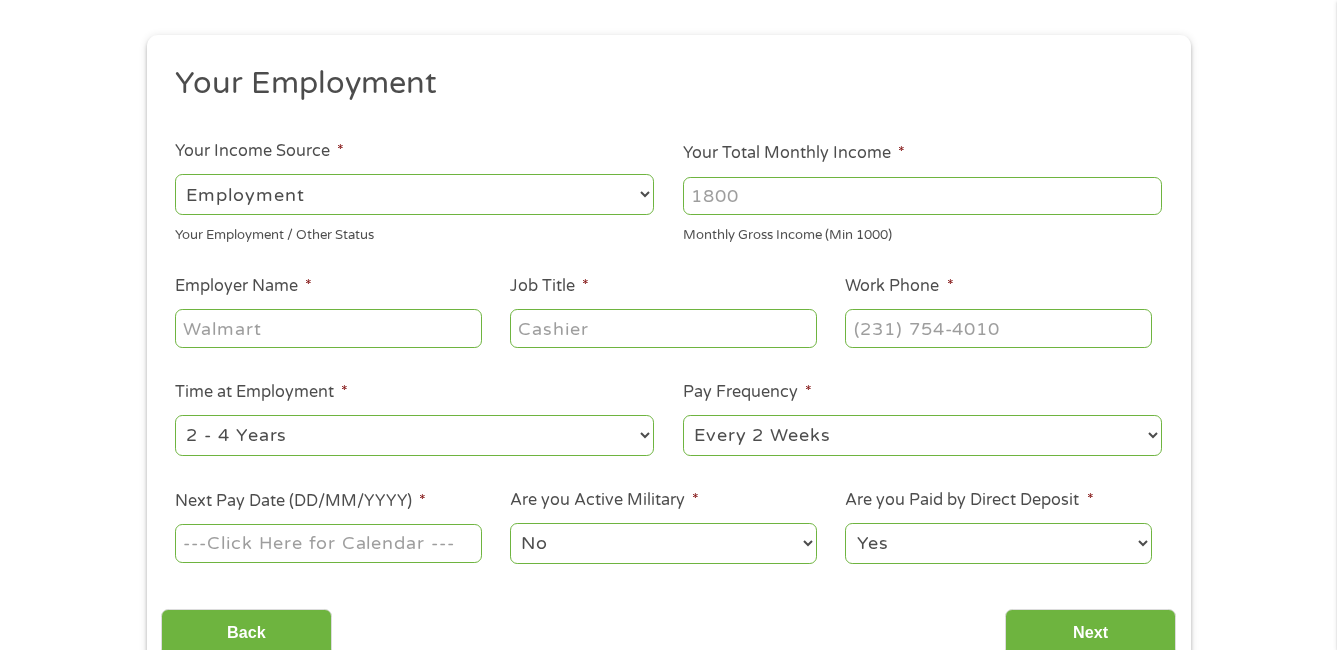 scroll, scrollTop: 8, scrollLeft: 8, axis: both 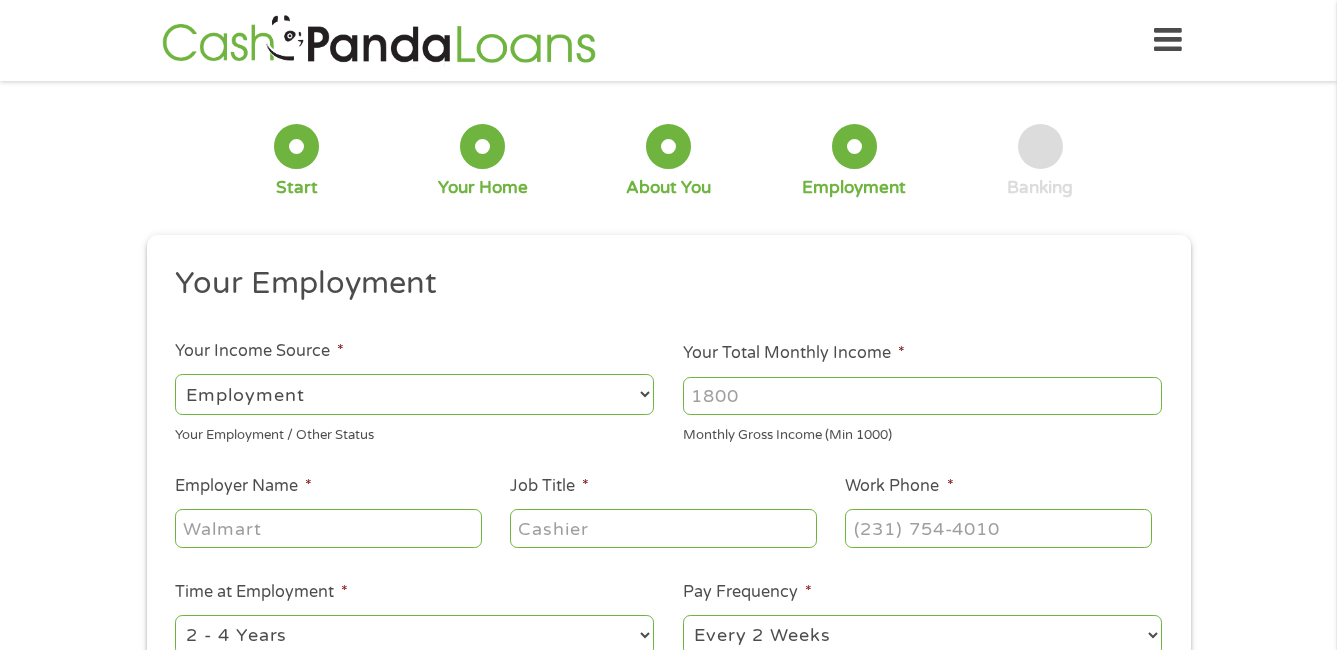click on "--- Choose one --- Employment Self Employed Benefits" at bounding box center (414, 394) 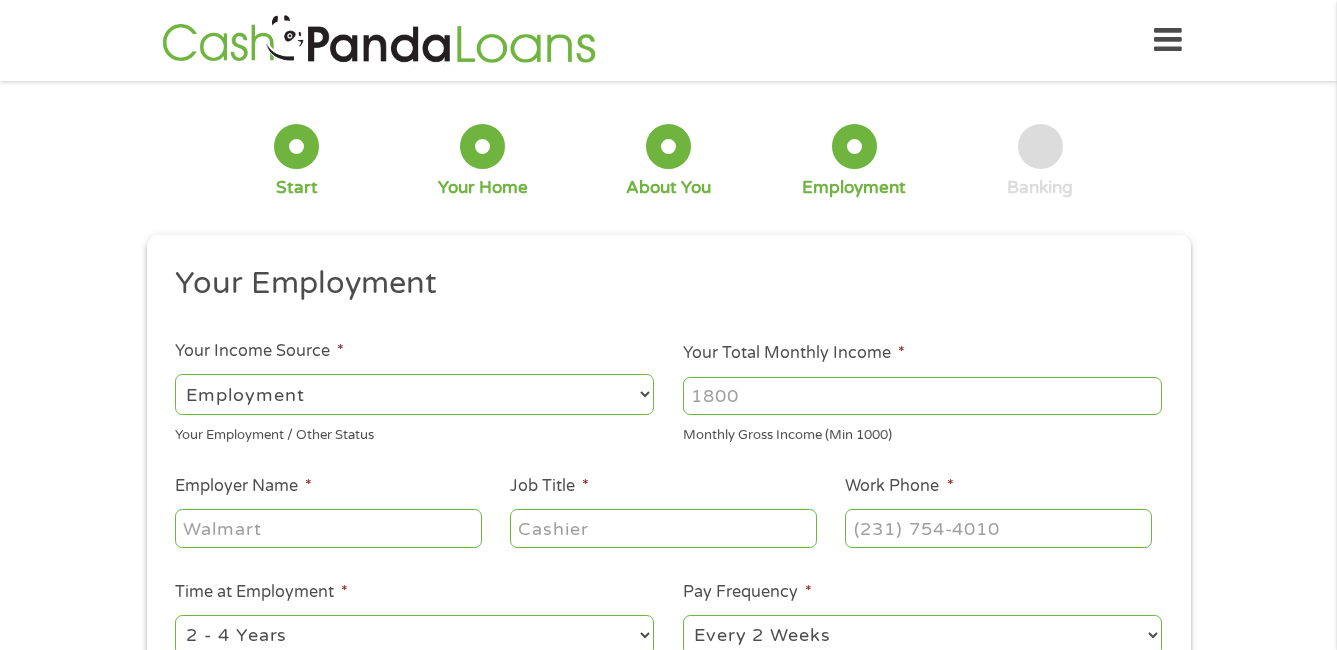 click on "--- Choose one --- Employment Self Employed Benefits" at bounding box center (414, 394) 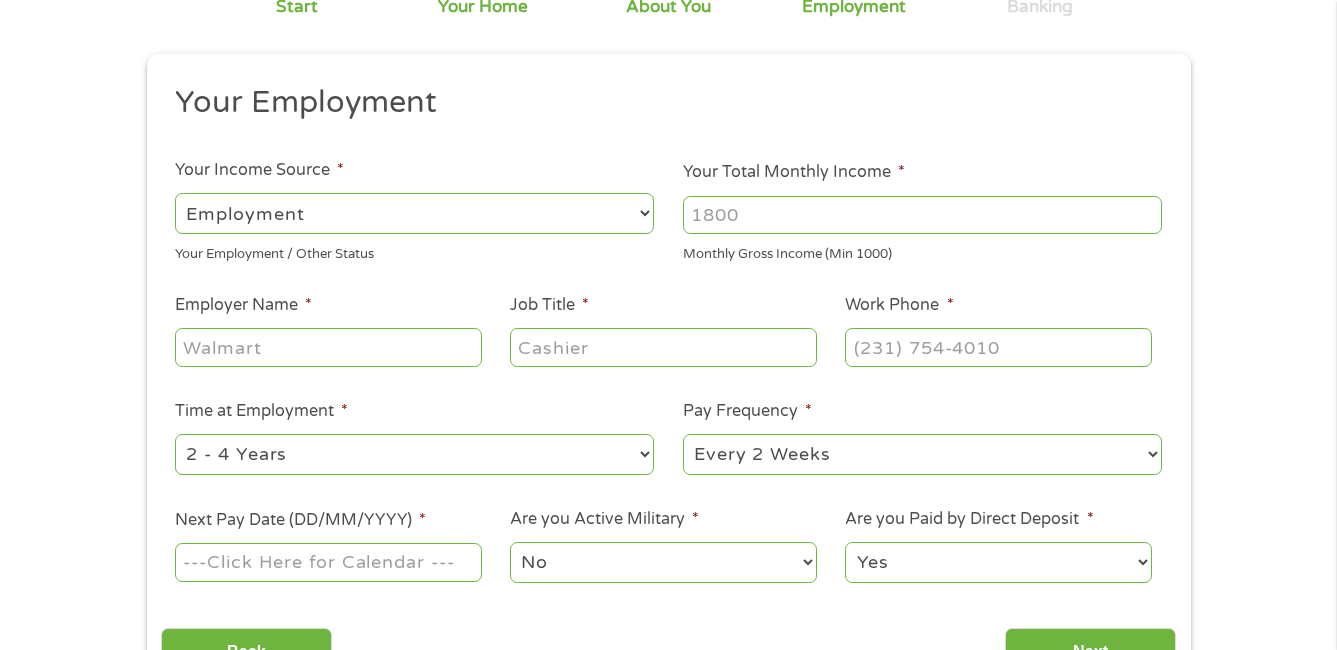 scroll, scrollTop: 200, scrollLeft: 0, axis: vertical 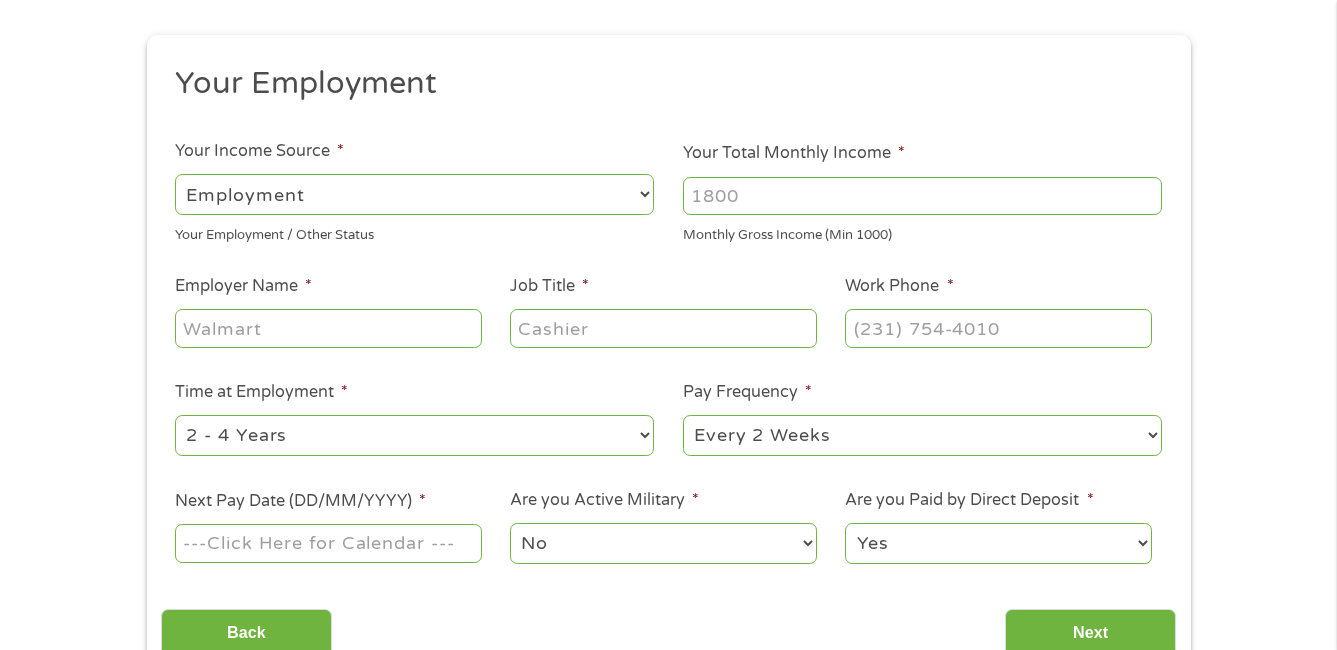 type on "[NUMBER]" 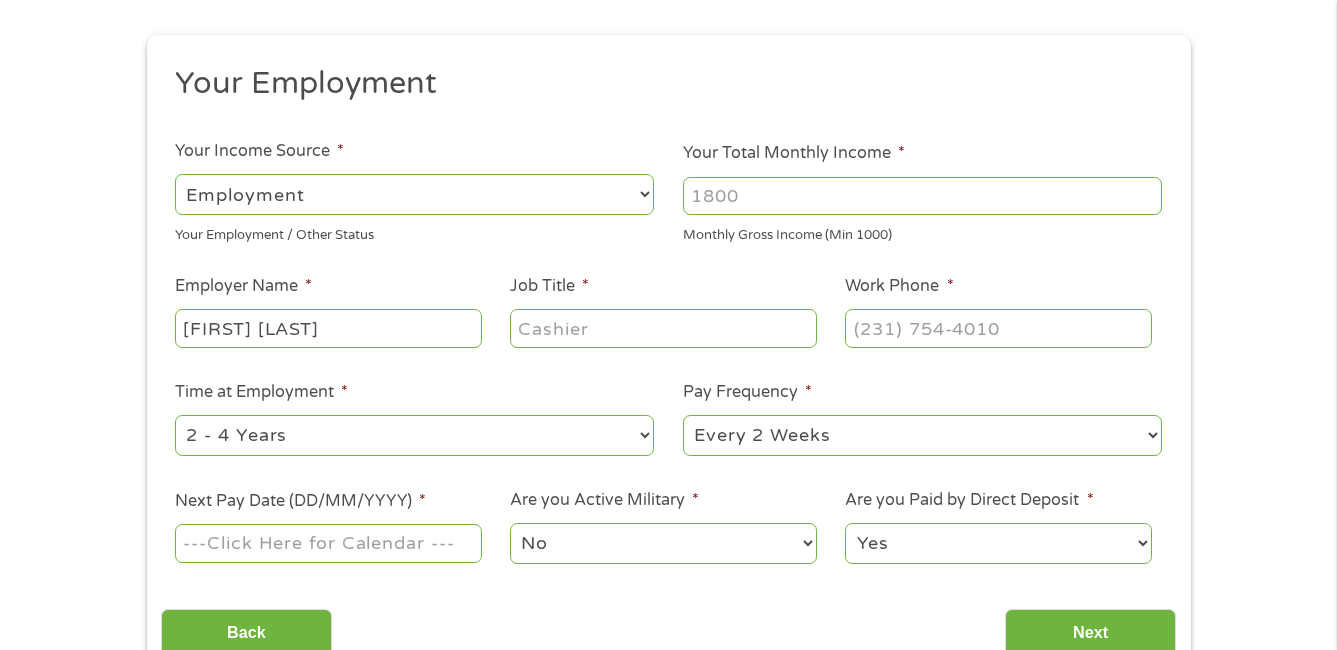 type on "[FIRST] [LAST]" 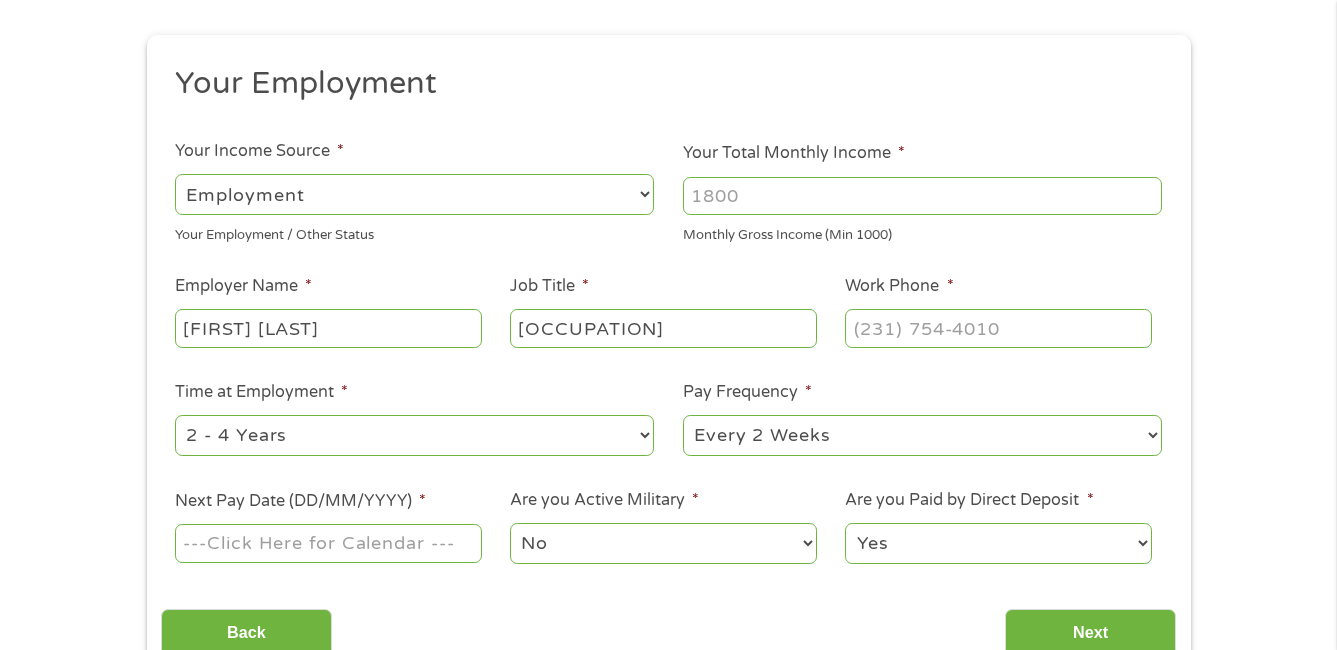 type on "[OCCUPATION]" 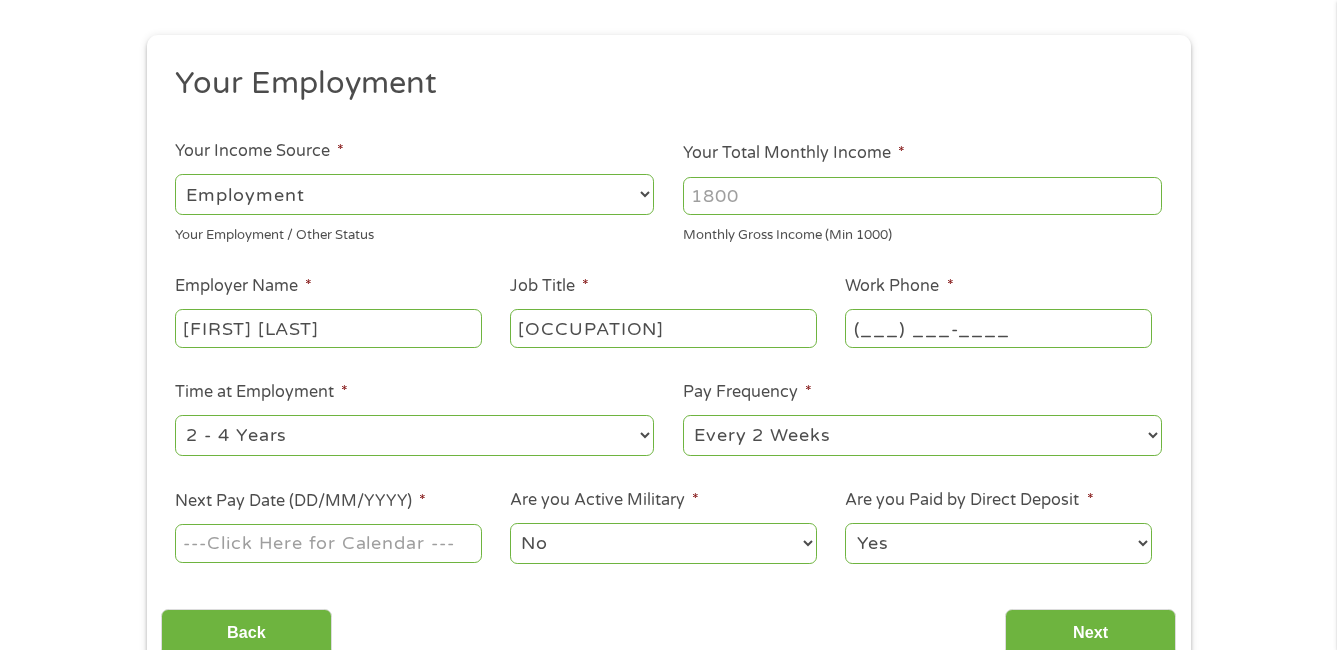 click on "(___) ___-____" at bounding box center [998, 328] 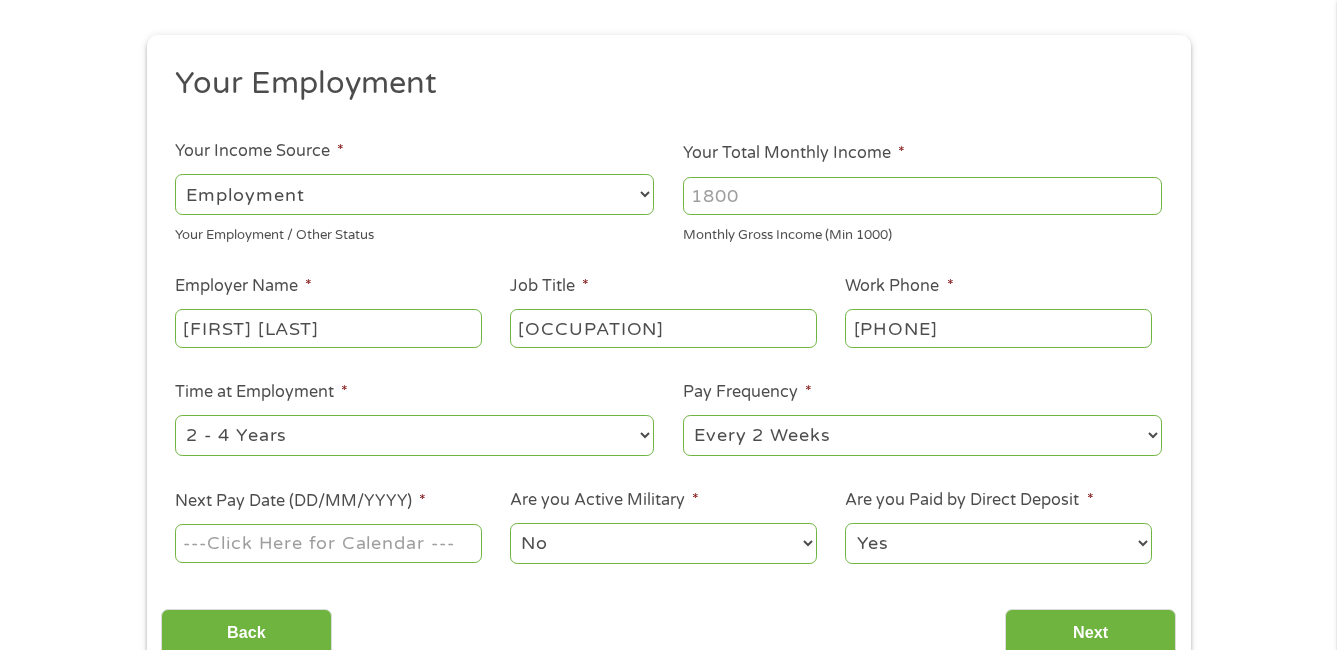 type on "[PHONE]" 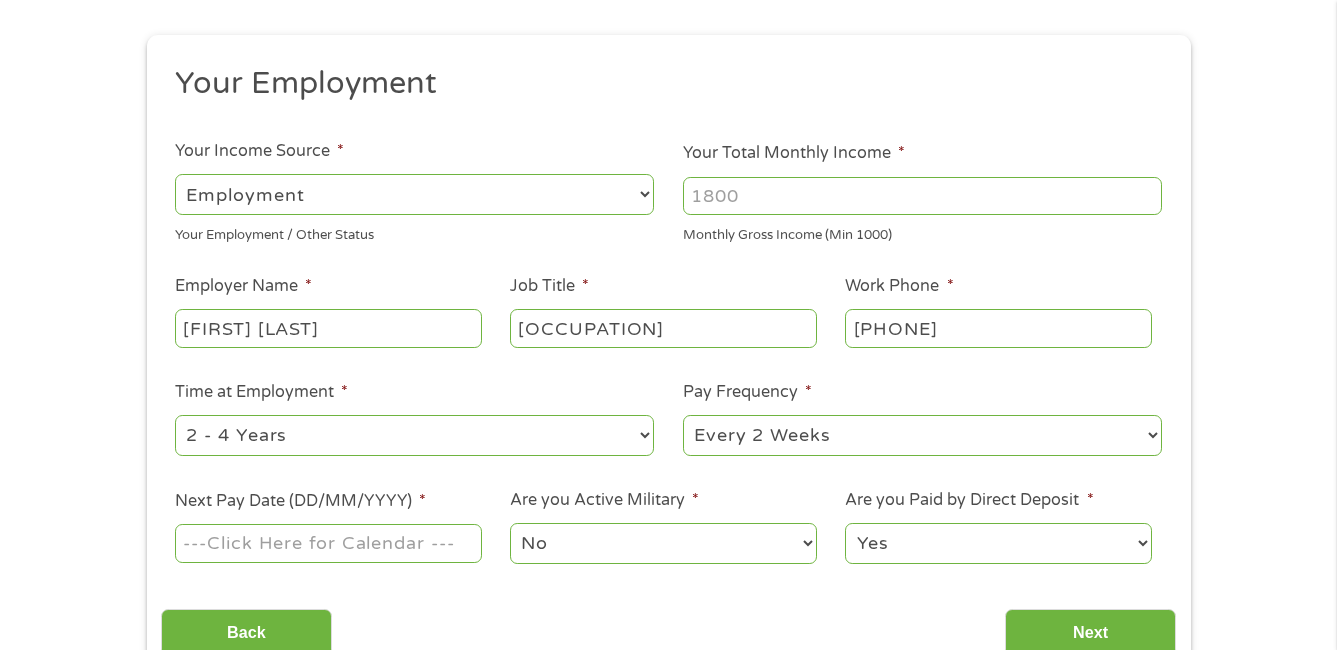 click on "Time at Employment * --- Choose one --- 1 Year or less 1 - 2 Years 2 - 4 Years Over 4 Years" at bounding box center (415, 419) 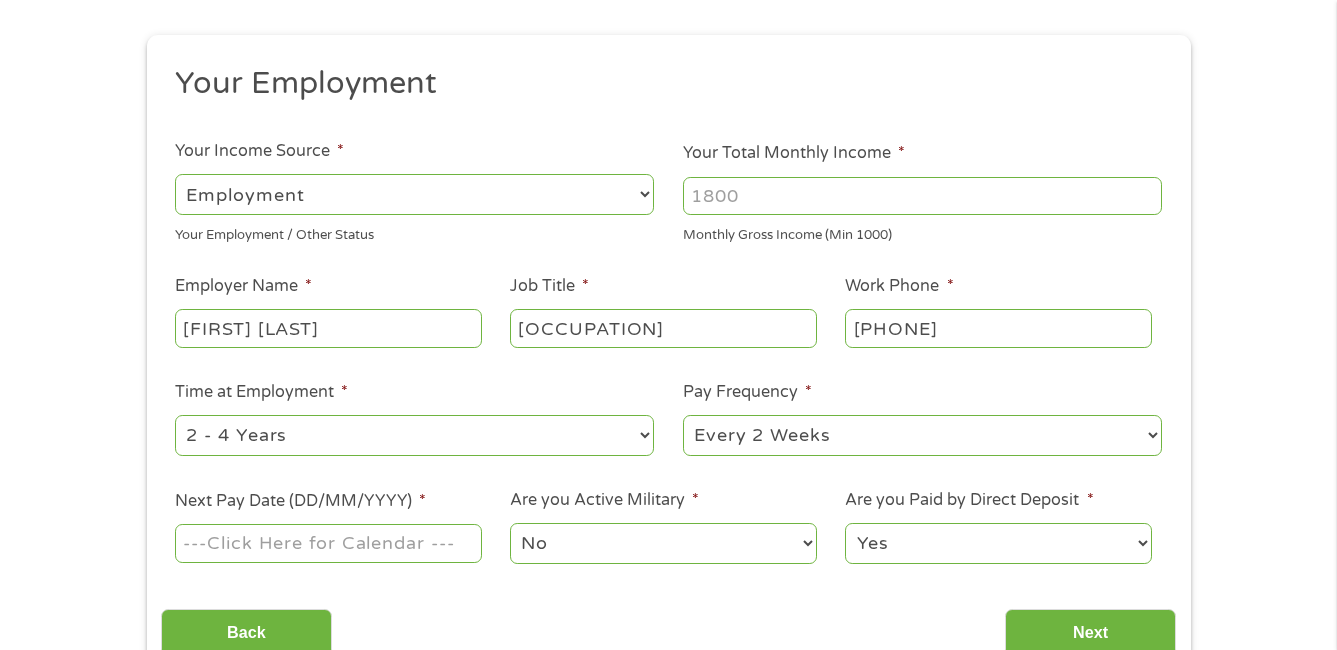 click on "--- Choose one --- 1 Year or less 1 - 2 Years 2 - 4 Years Over 4 Years" at bounding box center [414, 435] 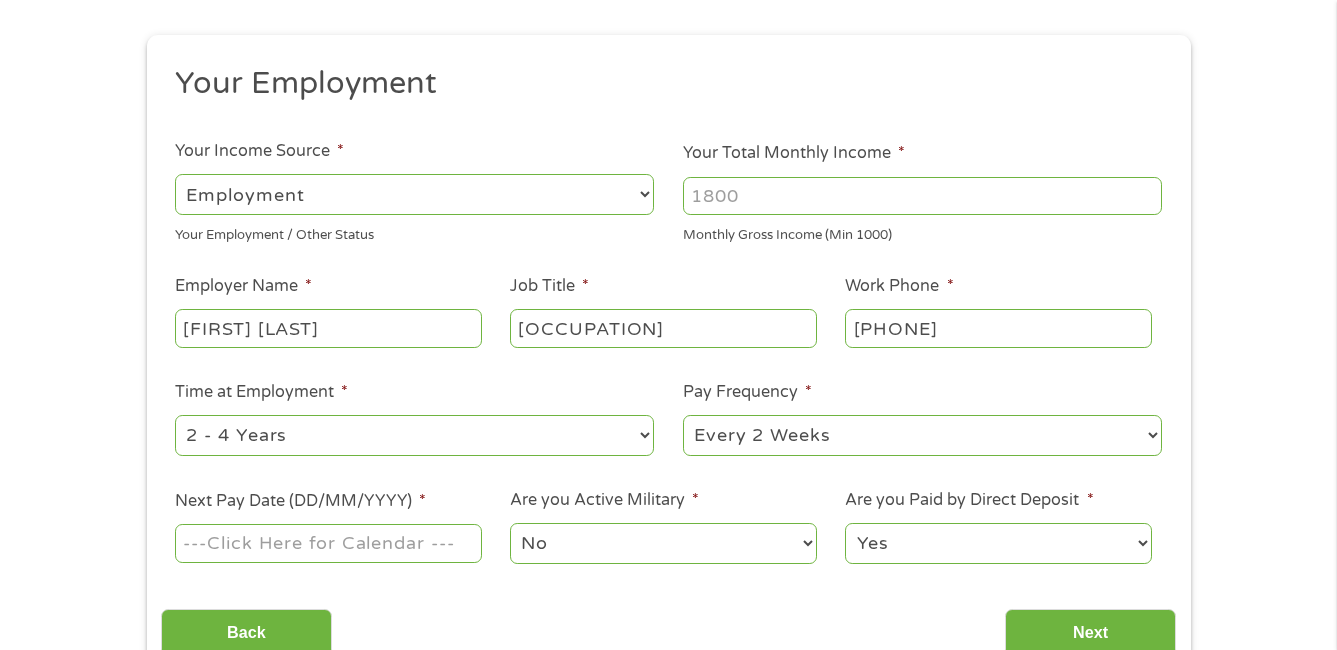 select on "60months" 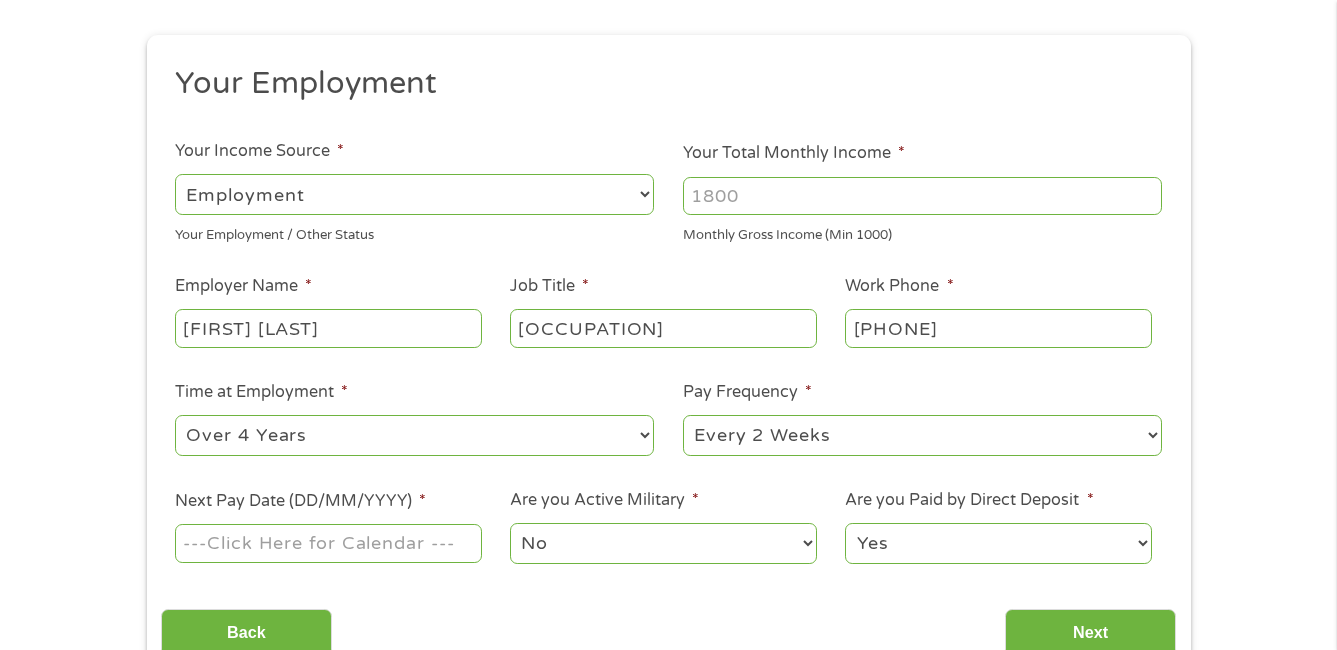 click on "--- Choose one --- 1 Year or less 1 - 2 Years 2 - 4 Years Over 4 Years" at bounding box center (414, 435) 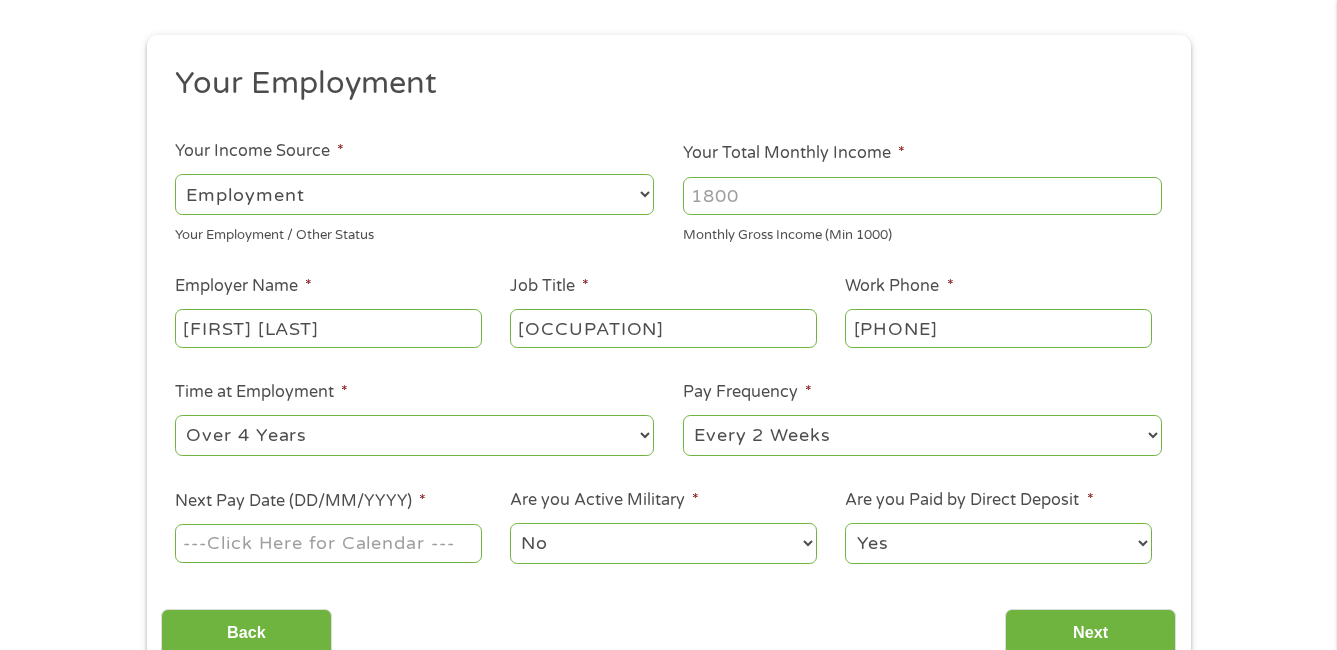 click on "--- Choose one --- Every 2 Weeks Every Week Monthly Semi-Monthly" at bounding box center (922, 435) 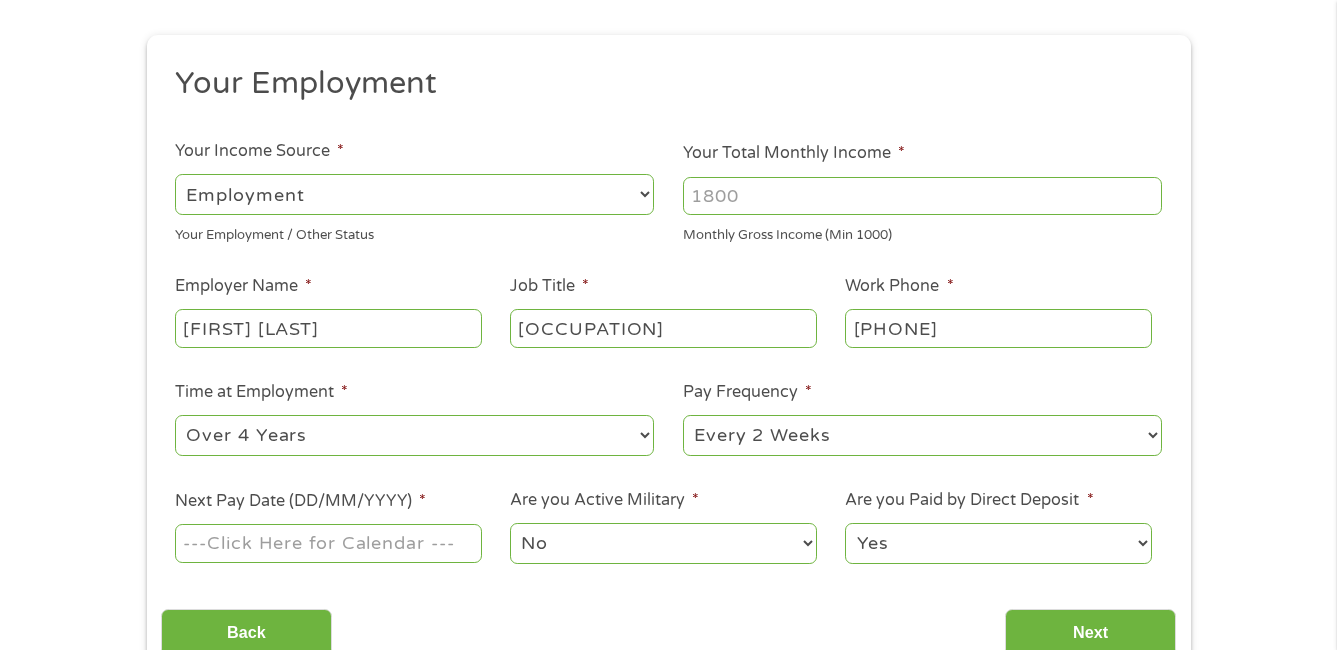 select on "weekly" 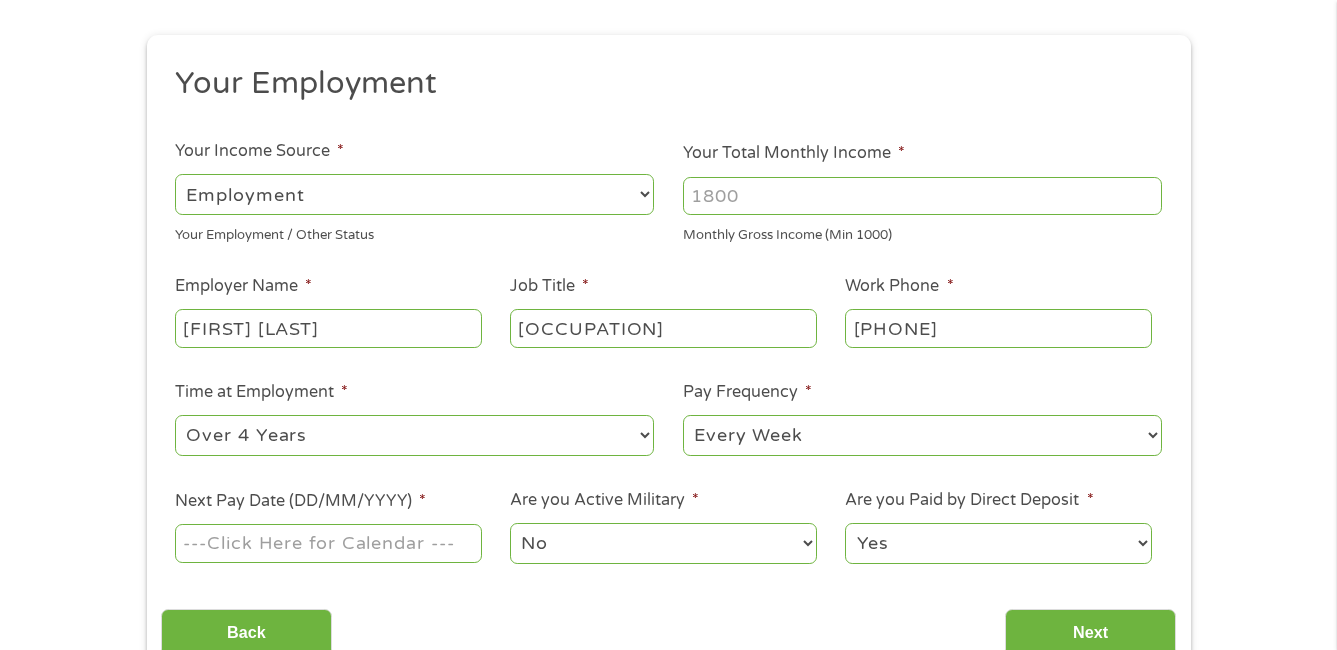 click on "--- Choose one --- Every 2 Weeks Every Week Monthly Semi-Monthly" at bounding box center (922, 435) 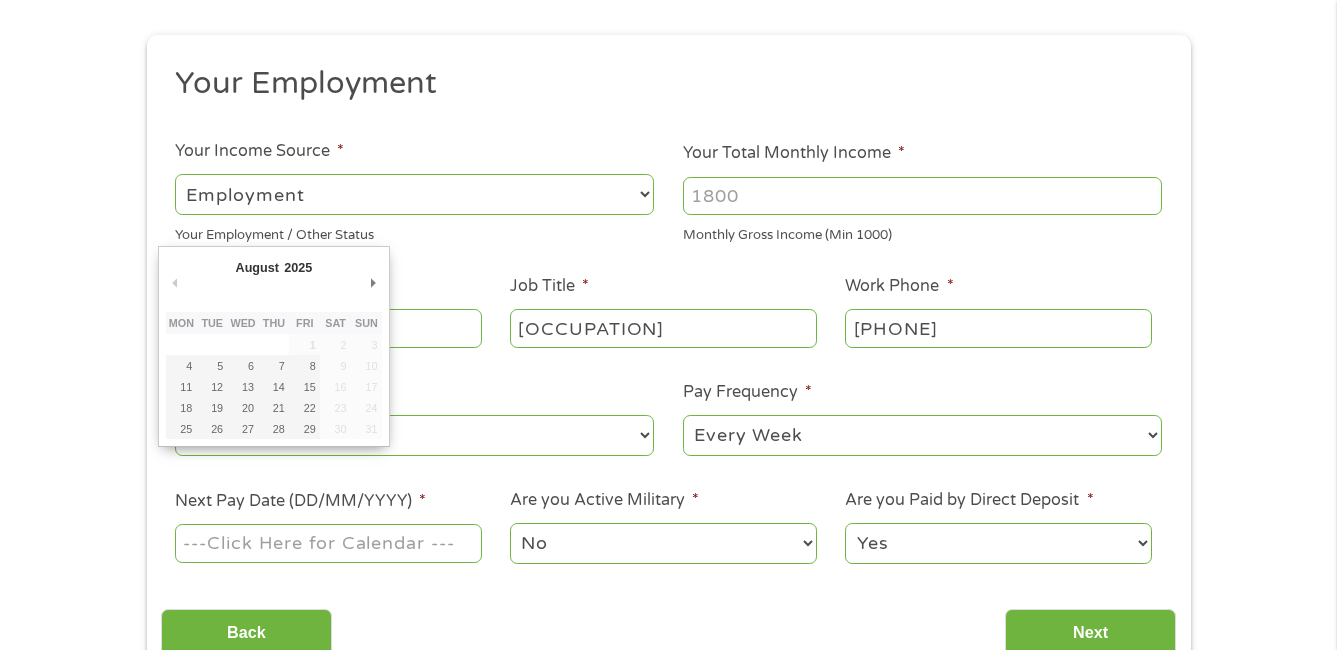 click on "Next Pay Date (DD/MM/YYYY) *" at bounding box center [328, 543] 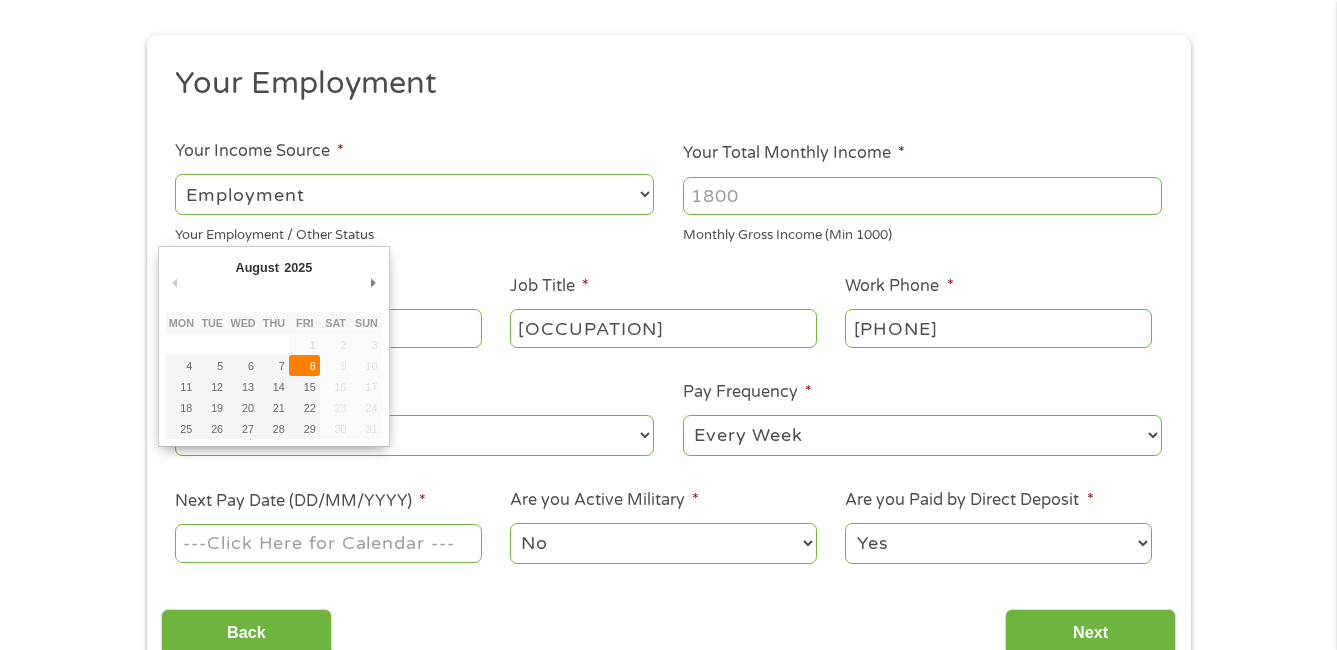 type on "08/08/2025" 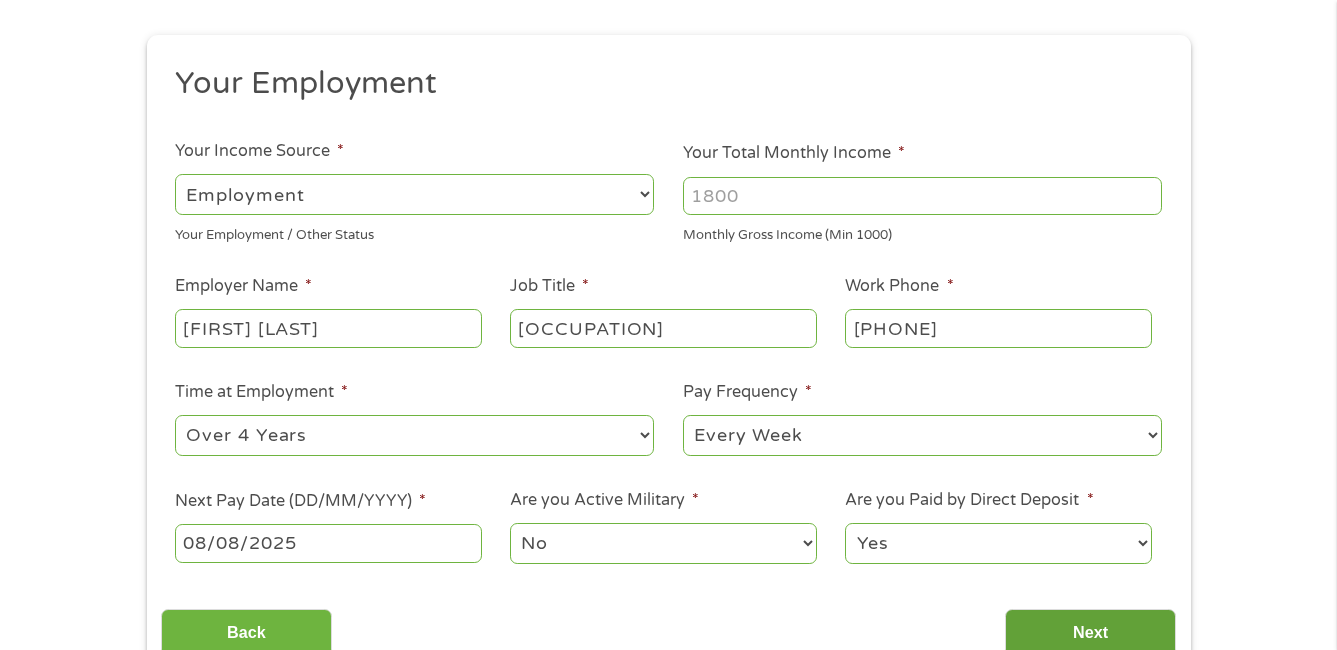 click on "Next" at bounding box center (1090, 633) 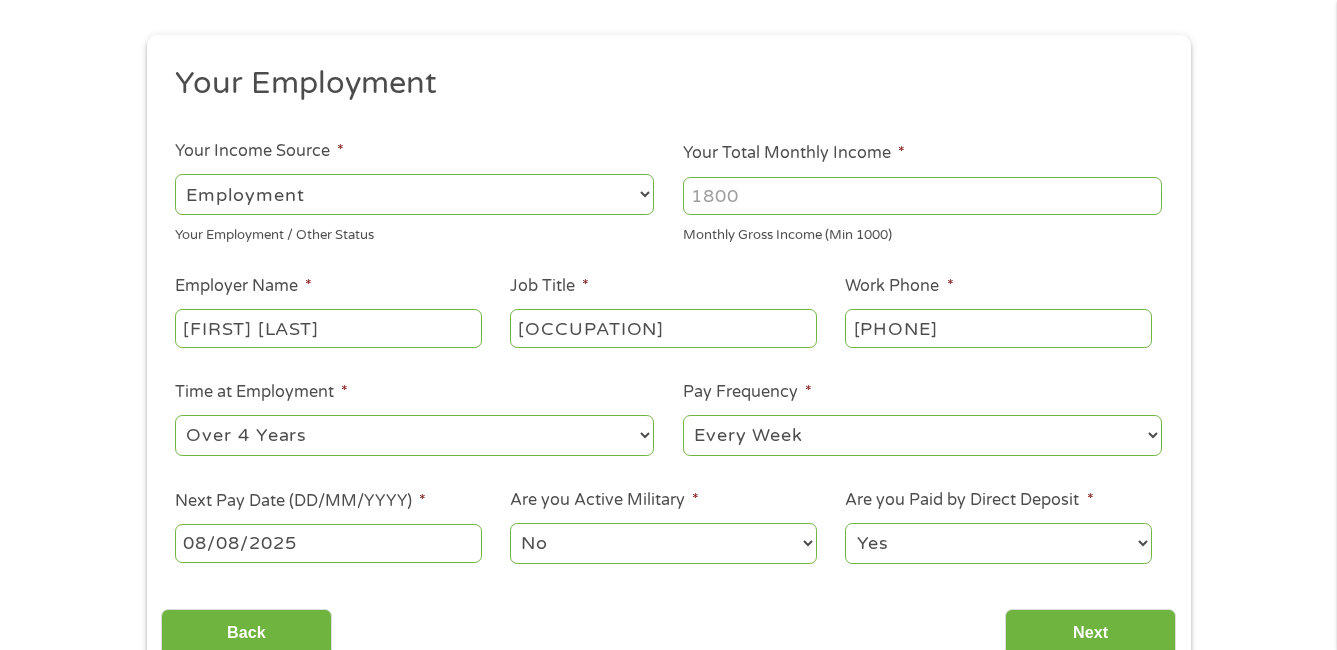 scroll, scrollTop: 8, scrollLeft: 8, axis: both 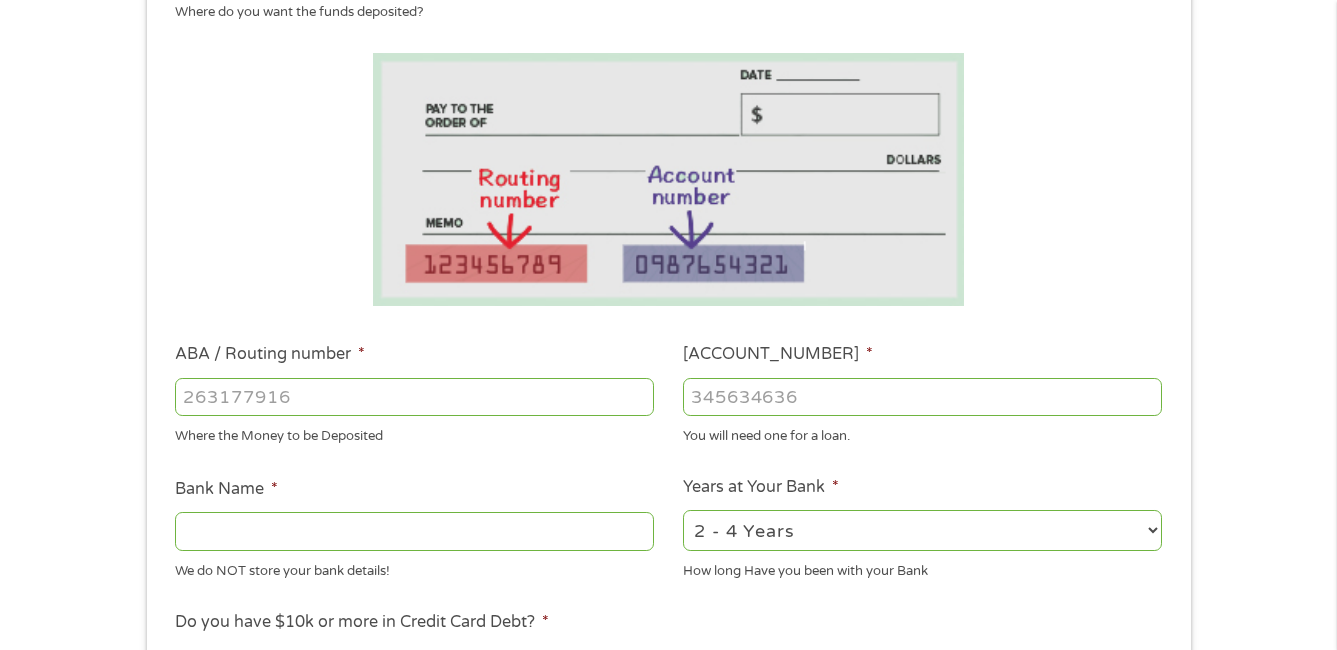 click on "ABA / Routing number *" at bounding box center (414, 397) 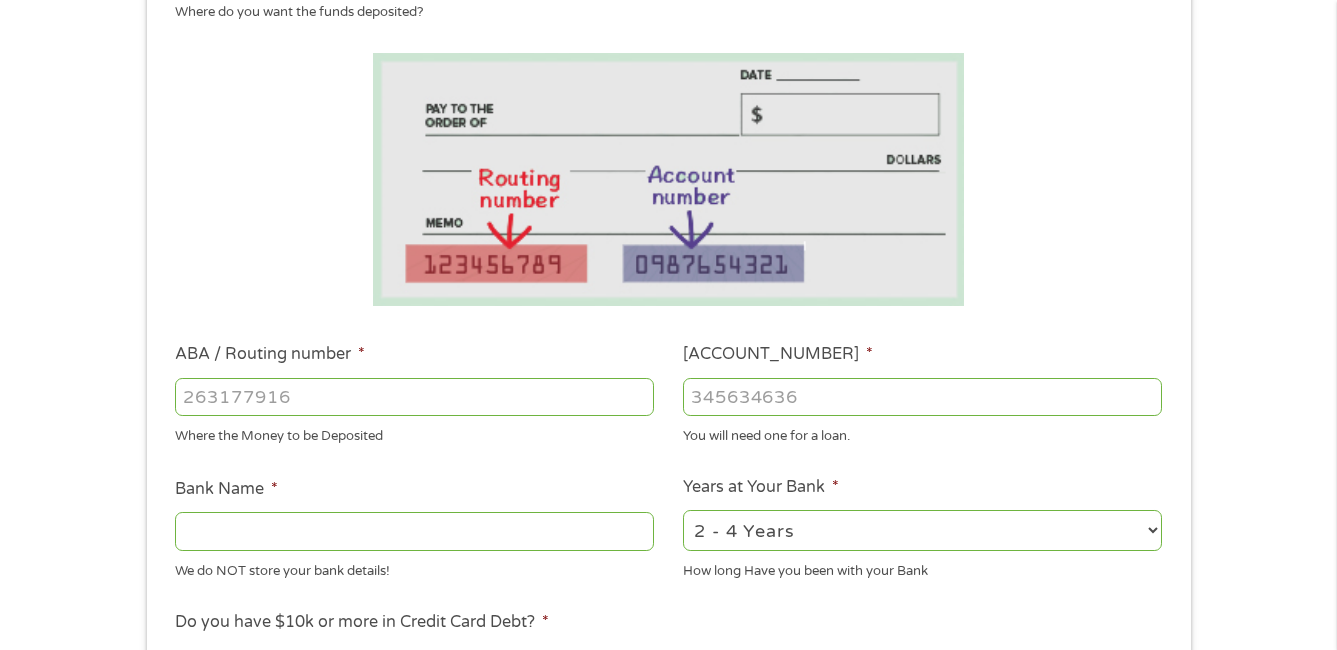 type on "[DATE]" 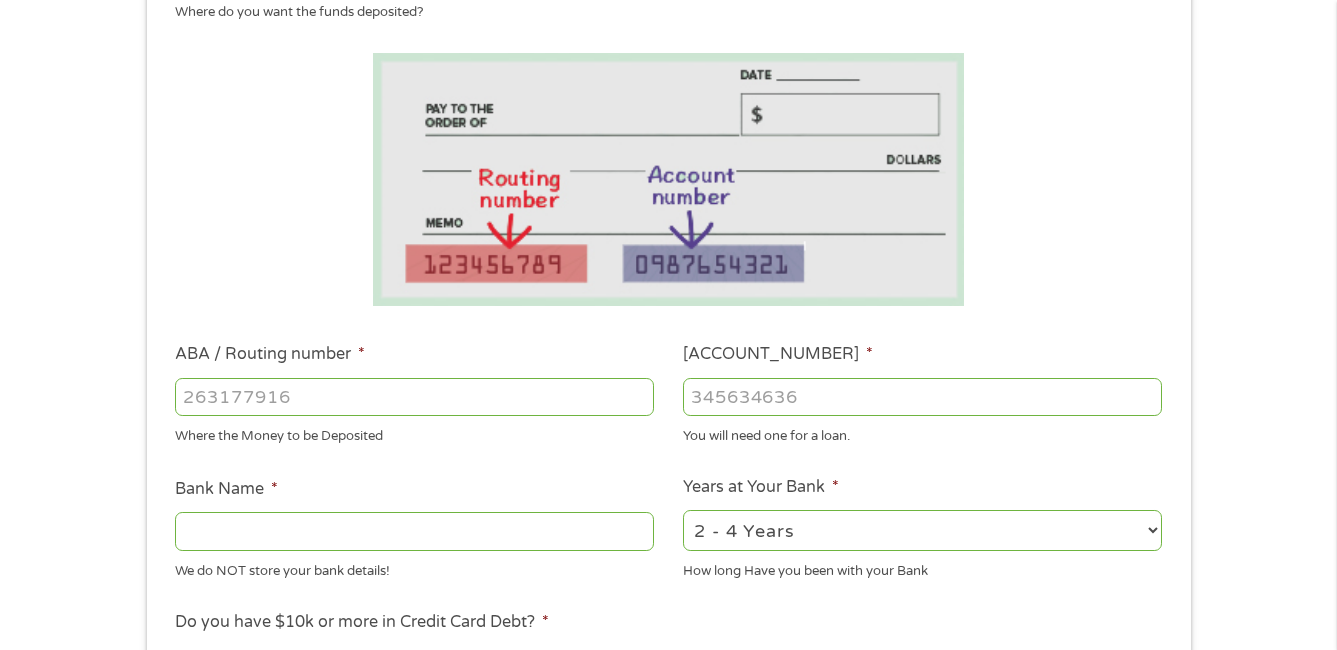 type on "[COMPANY_NAME]" 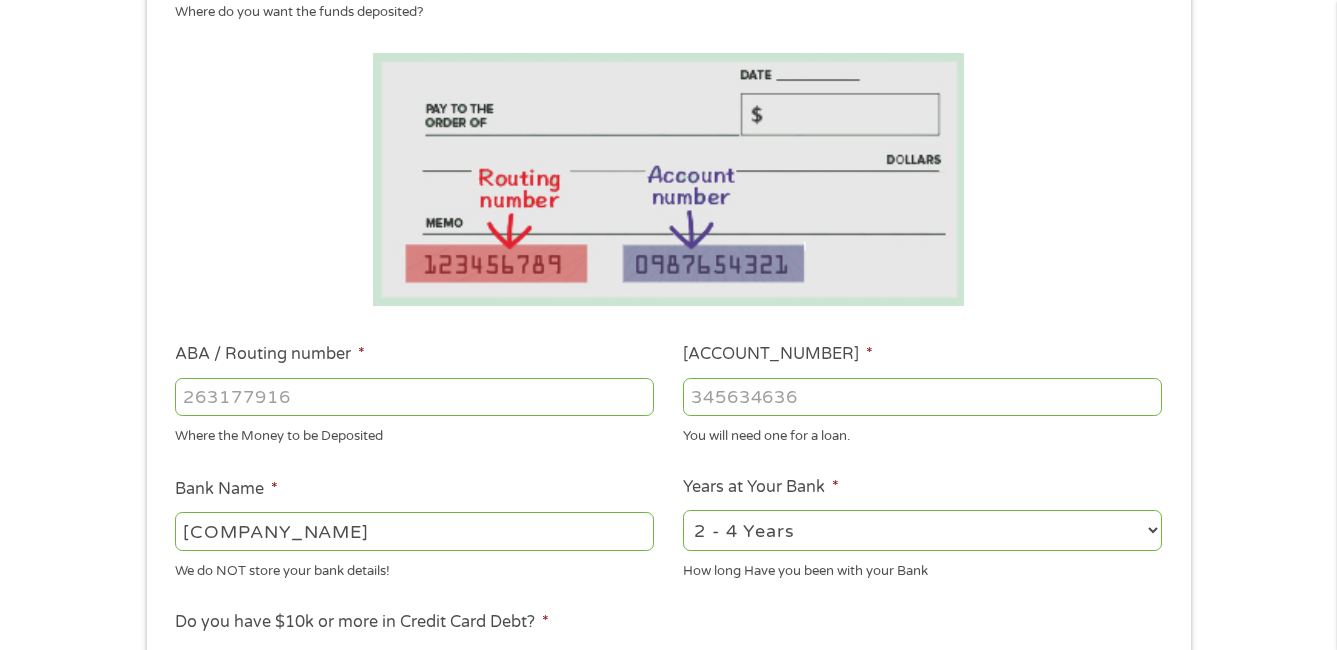 type on "[DATE]" 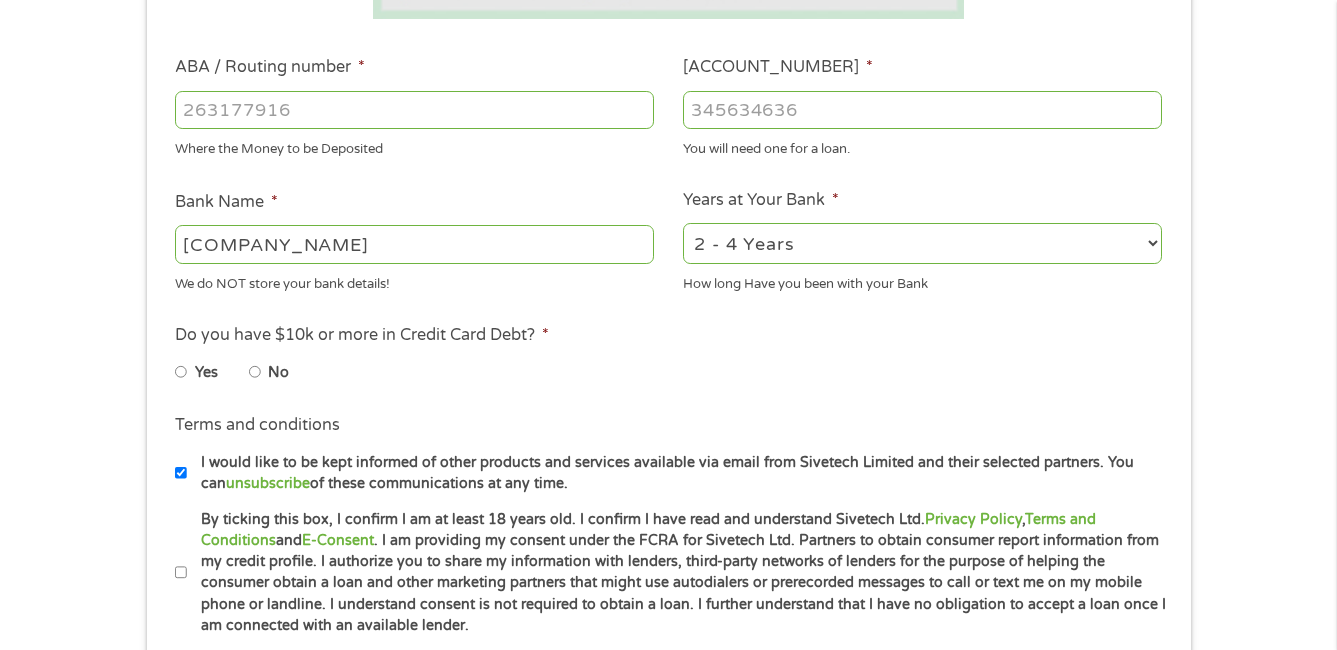 scroll, scrollTop: 600, scrollLeft: 0, axis: vertical 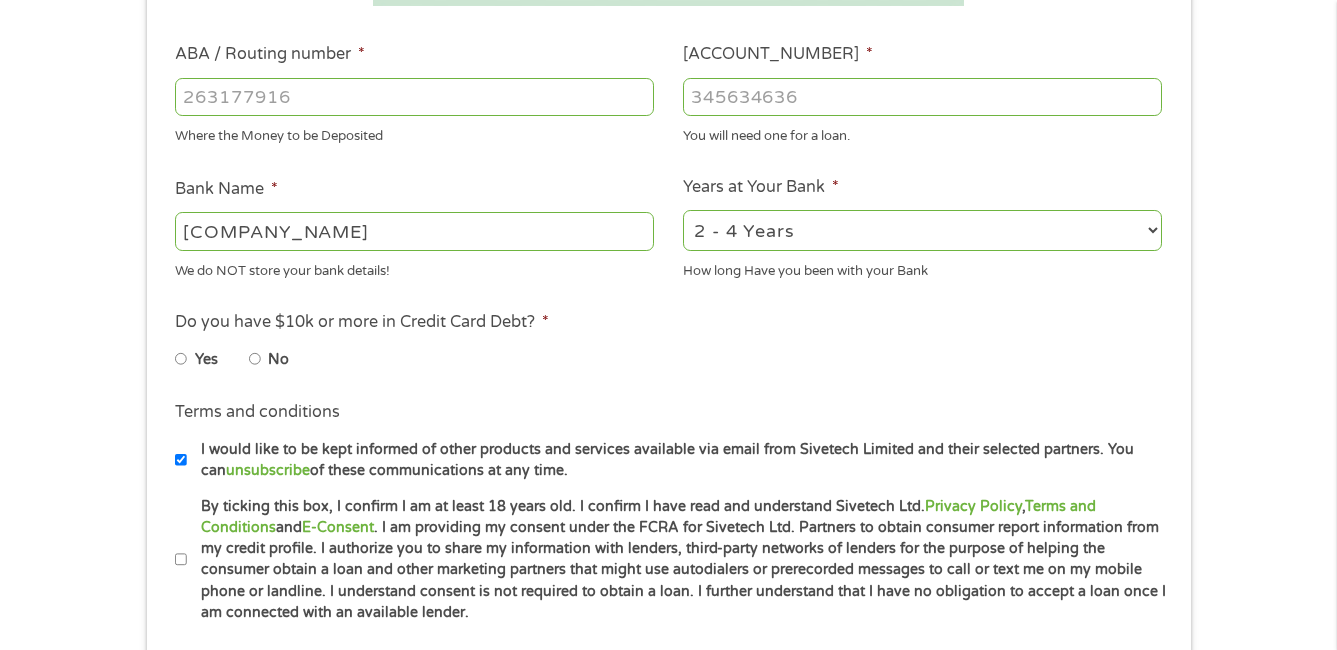 type on "[ACCOUNT_NUMBER]" 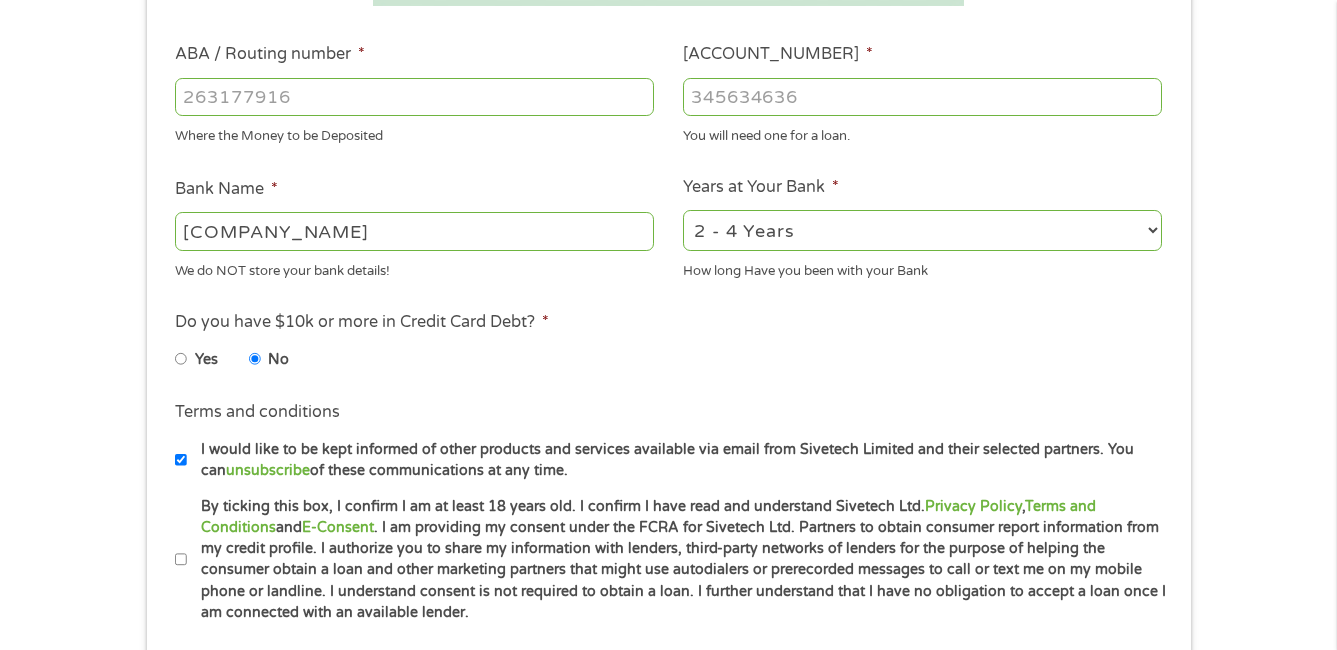 scroll, scrollTop: 800, scrollLeft: 0, axis: vertical 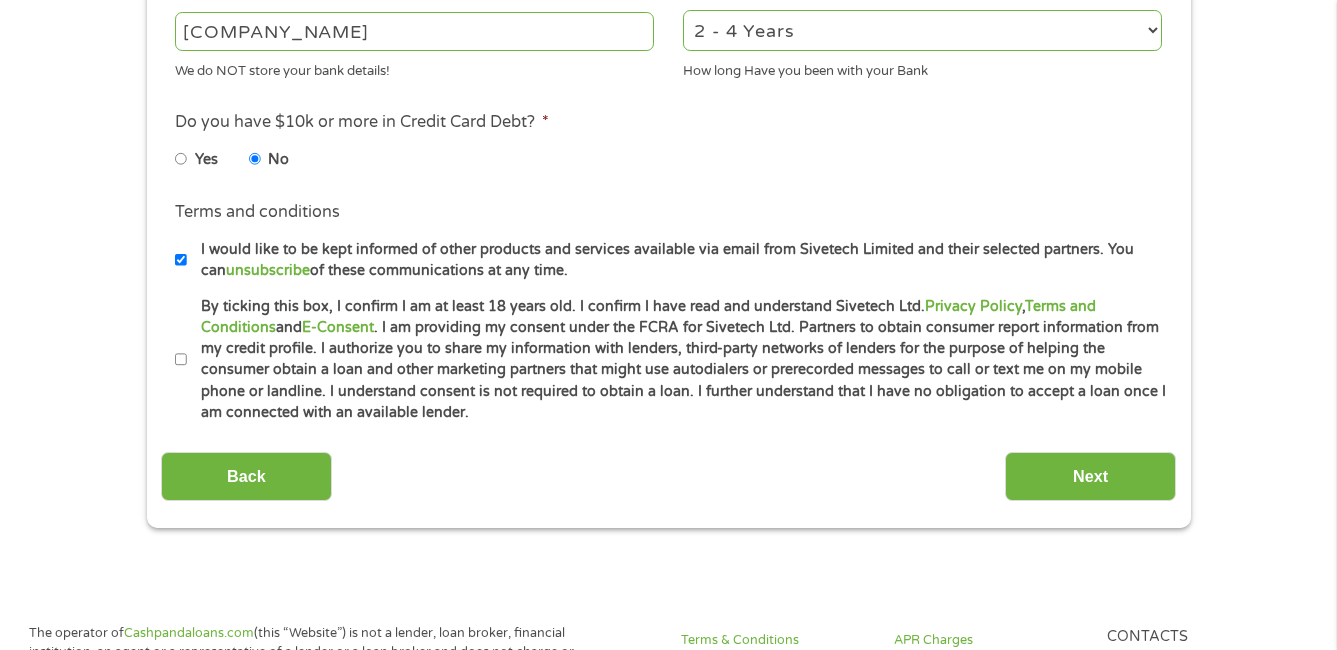 click on "By ticking this box, I confirm I am at least 18 years old. I confirm I have read and understand Sivetech Ltd.  Privacy Policy ,  Terms and Conditions  and  E-Consent . I am providing my consent under the FCRA for Sivetech Ltd. Partners to obtain consumer report information from my credit profile. I authorize you to share my information with lenders, third-party networks of lenders for the purpose of helping the consumer obtain a loan and other marketing partners that might use autodialers or prerecorded messages to call or text me on my mobile phone or landline. I understand consent is not required to obtain a loan. I further understand that I have no obligation to accept a loan once I am connected with an available lender." at bounding box center (181, 360) 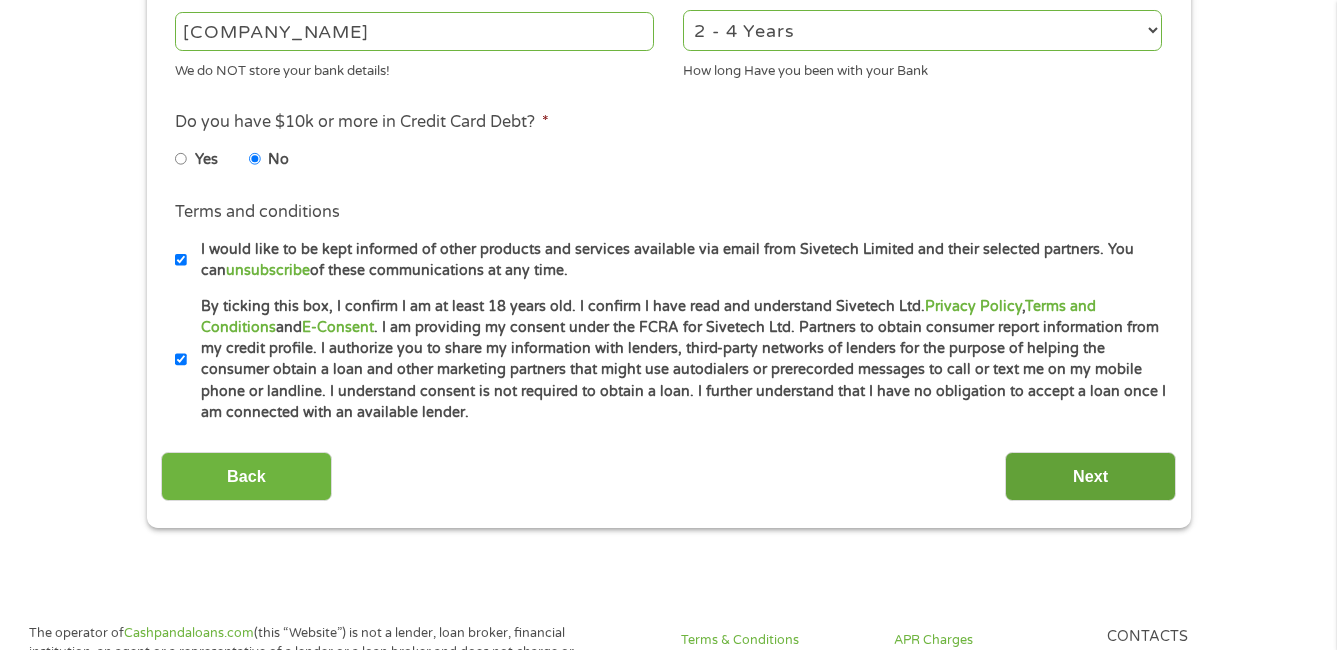 click on "Next" at bounding box center (1090, 476) 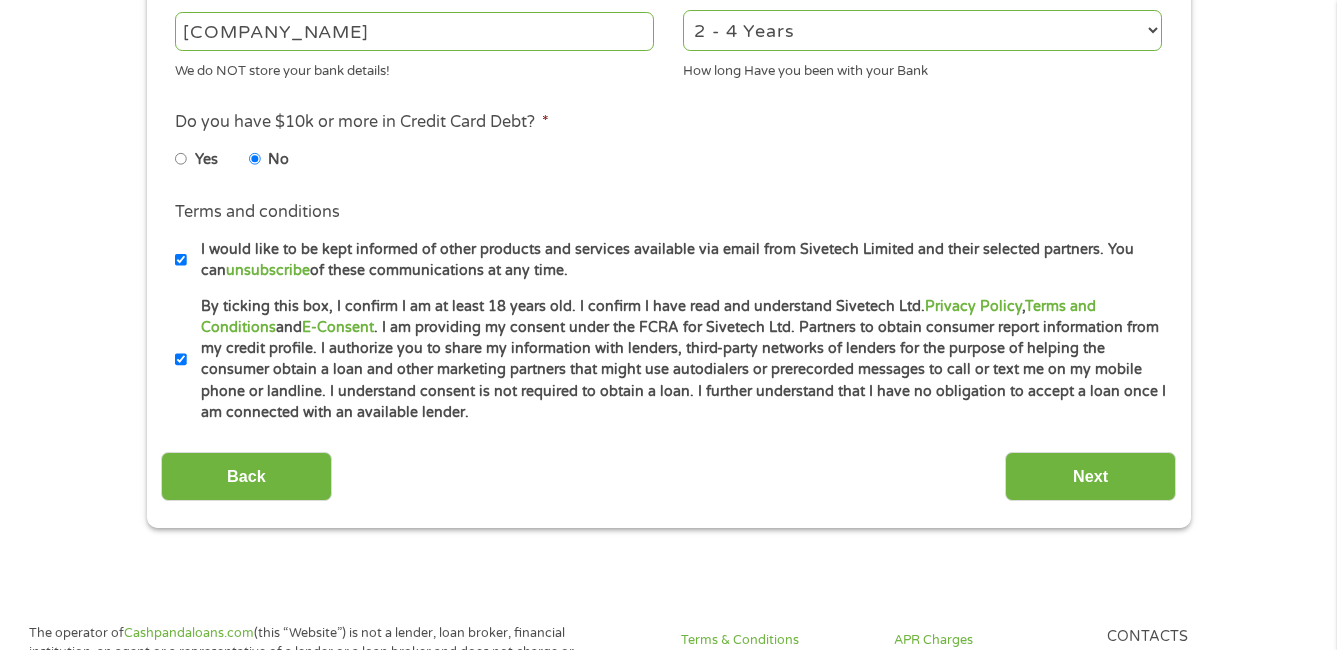 scroll, scrollTop: 8, scrollLeft: 8, axis: both 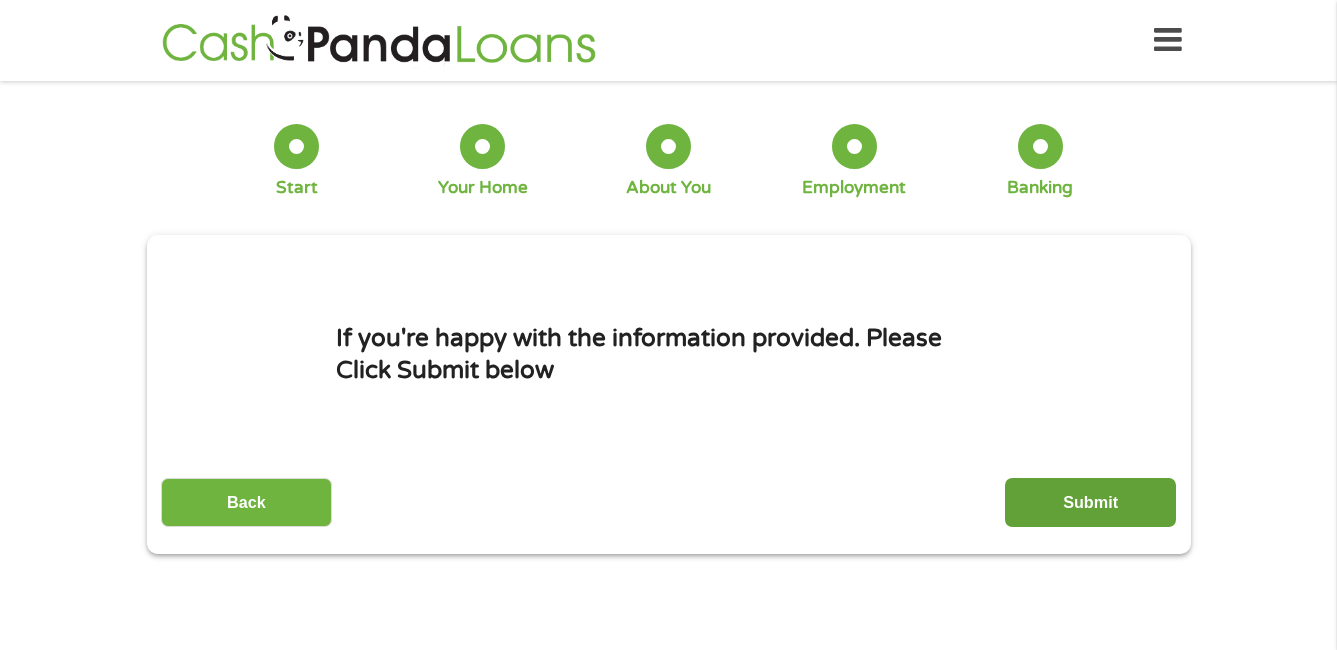 click on "Submit" at bounding box center [1090, 502] 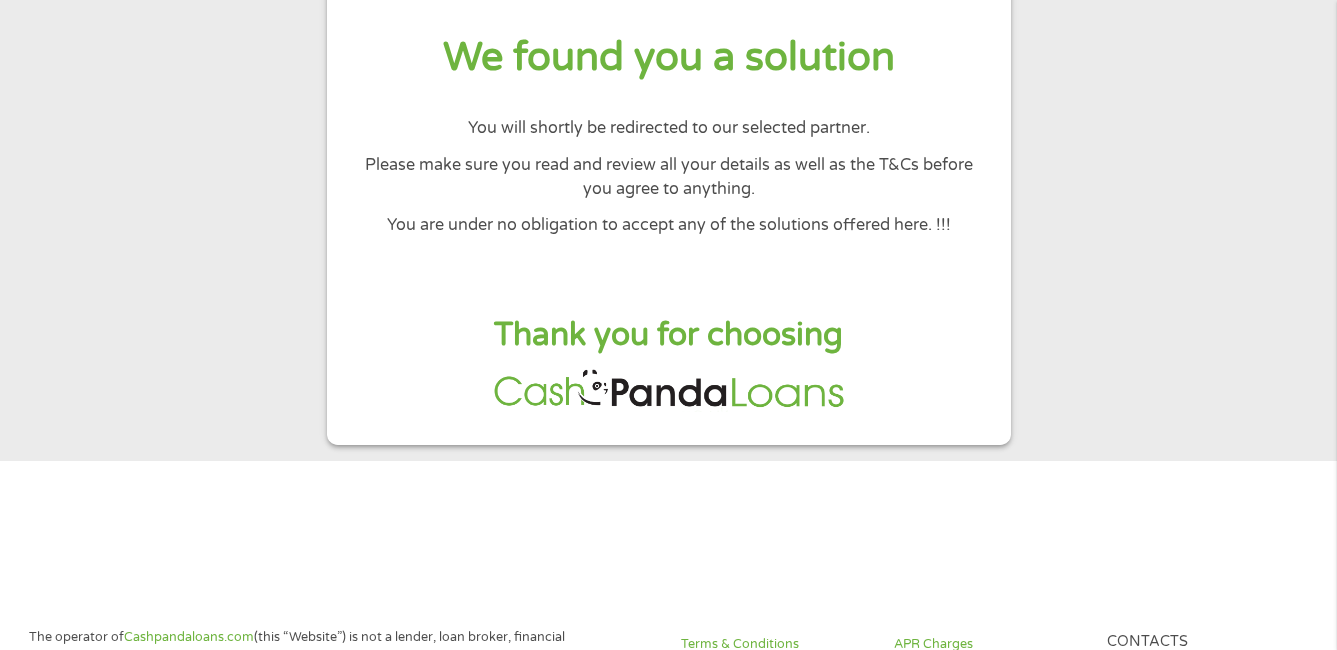 scroll, scrollTop: 200, scrollLeft: 0, axis: vertical 